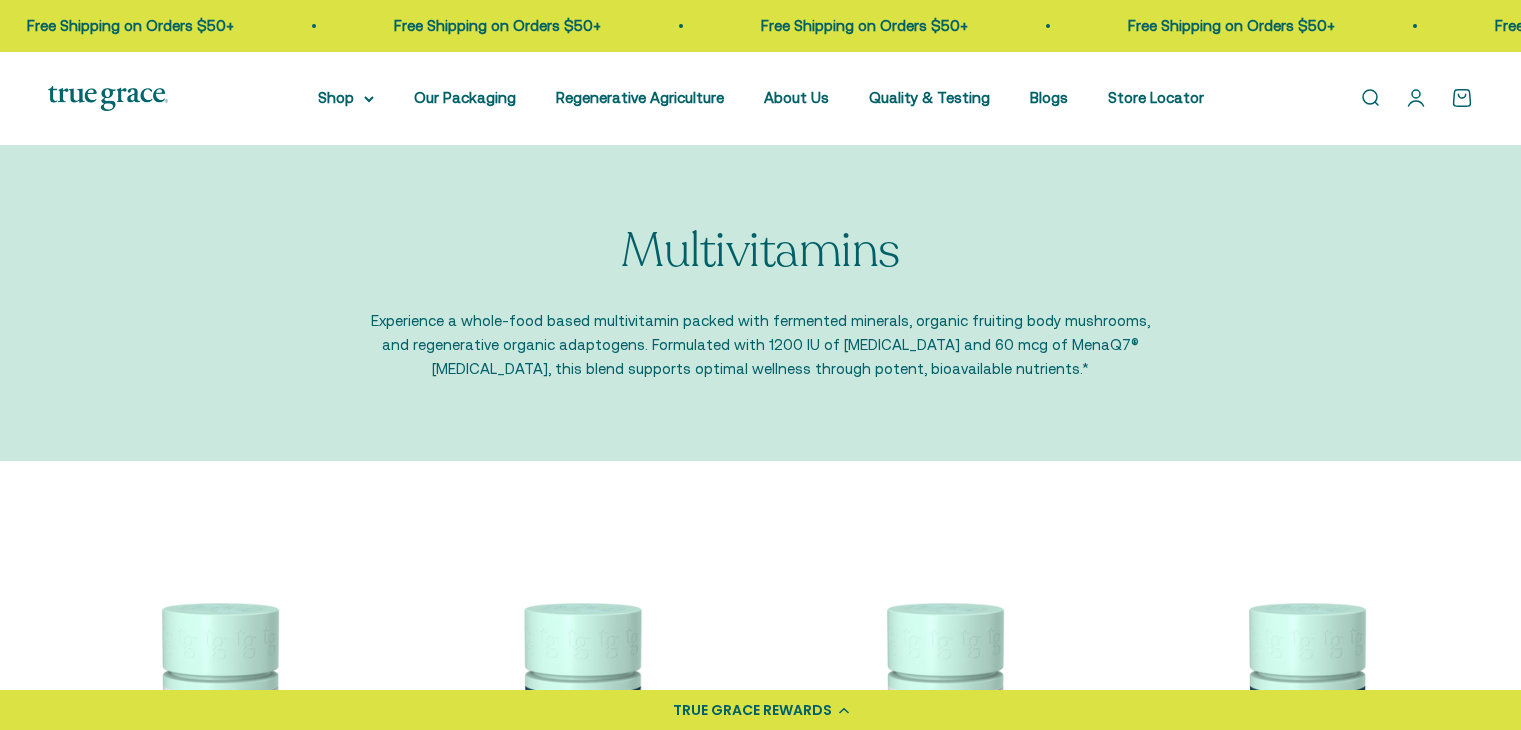 scroll, scrollTop: 330, scrollLeft: 0, axis: vertical 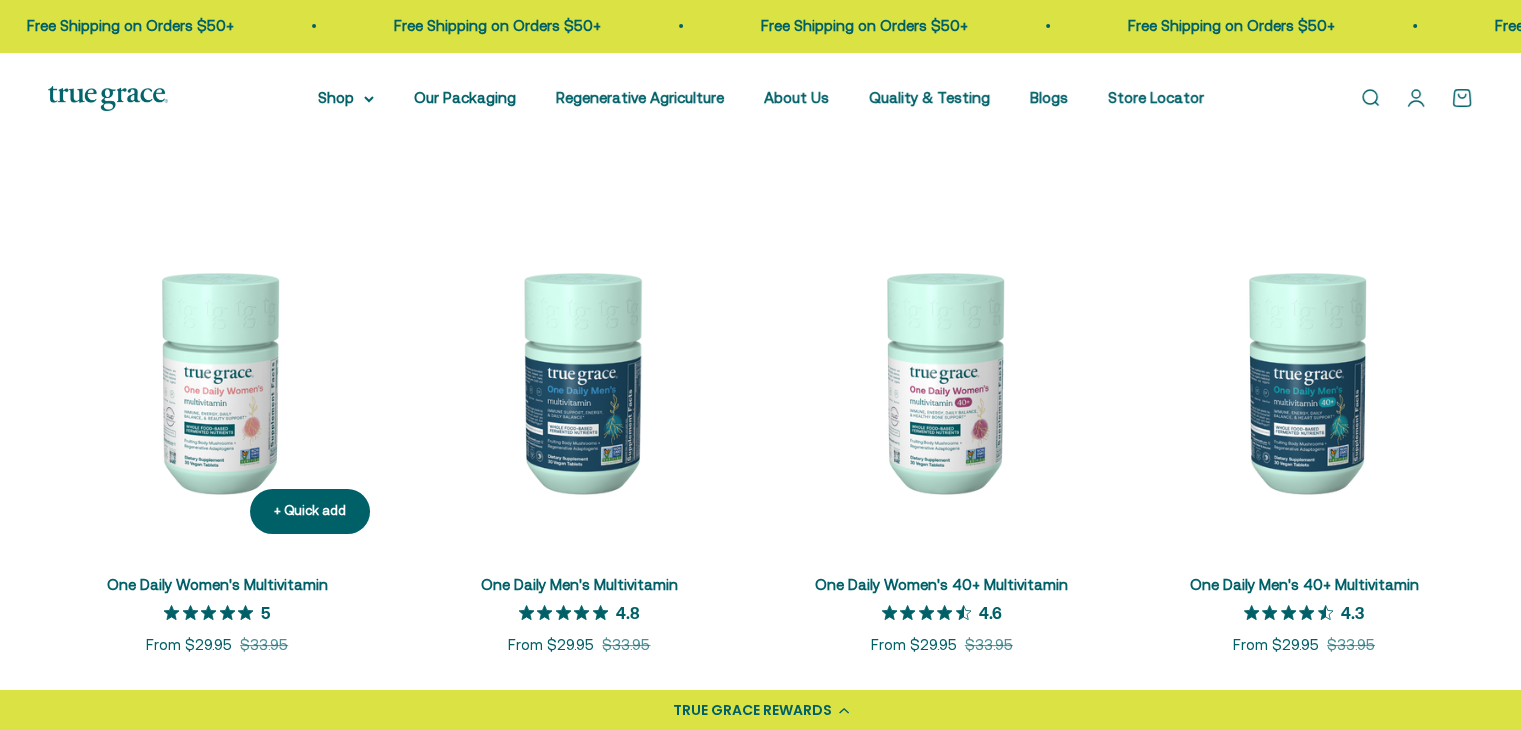 click at bounding box center [217, 380] 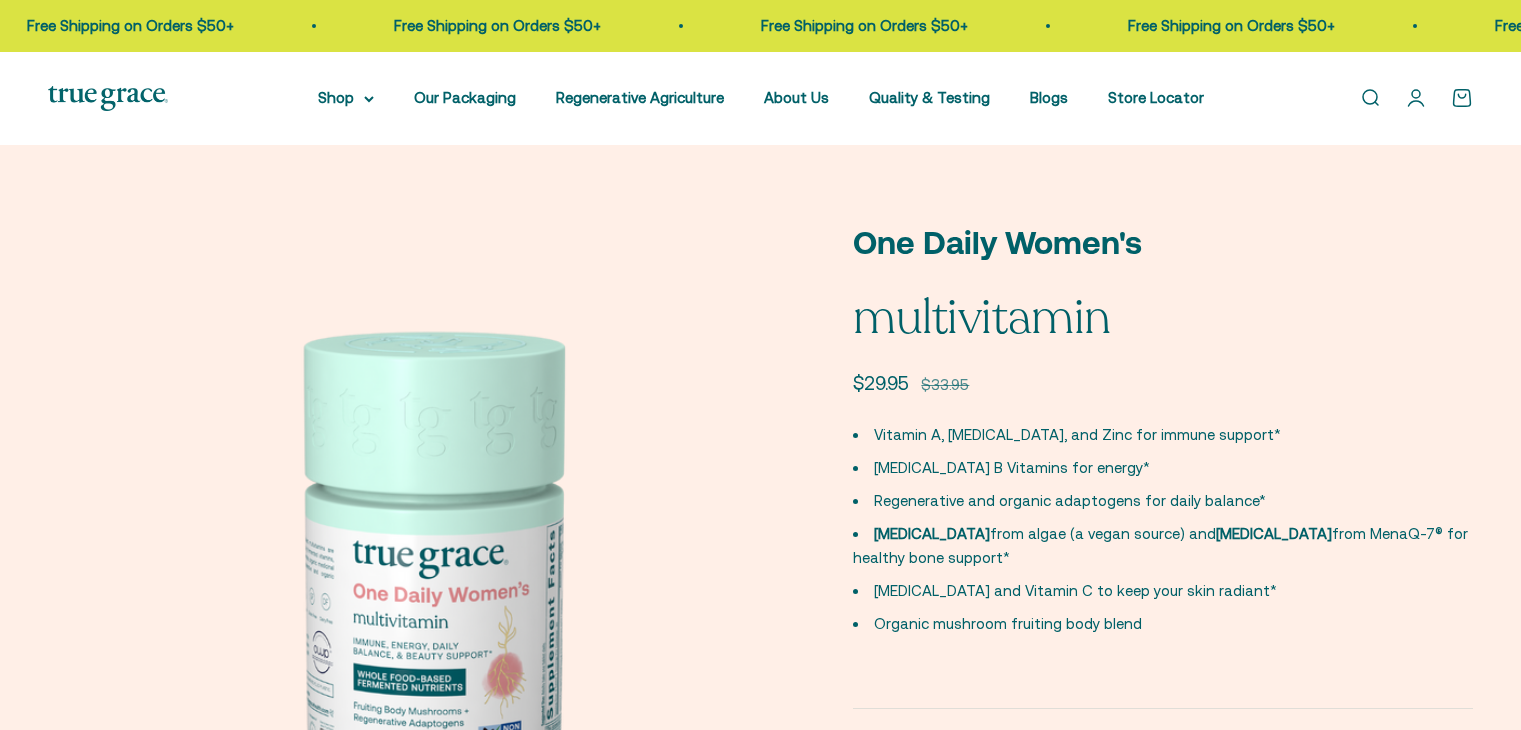 scroll, scrollTop: 212, scrollLeft: 0, axis: vertical 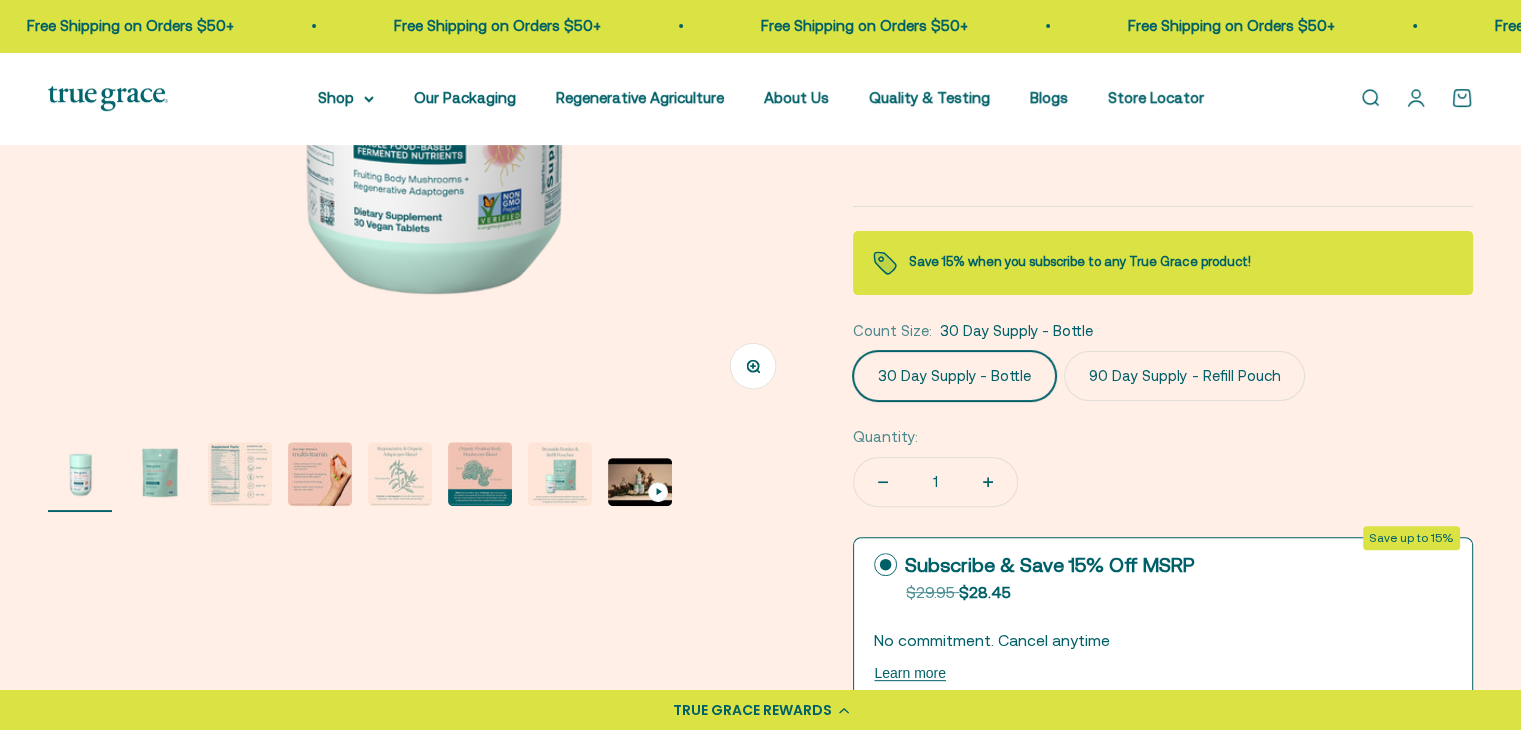 click at bounding box center (240, 474) 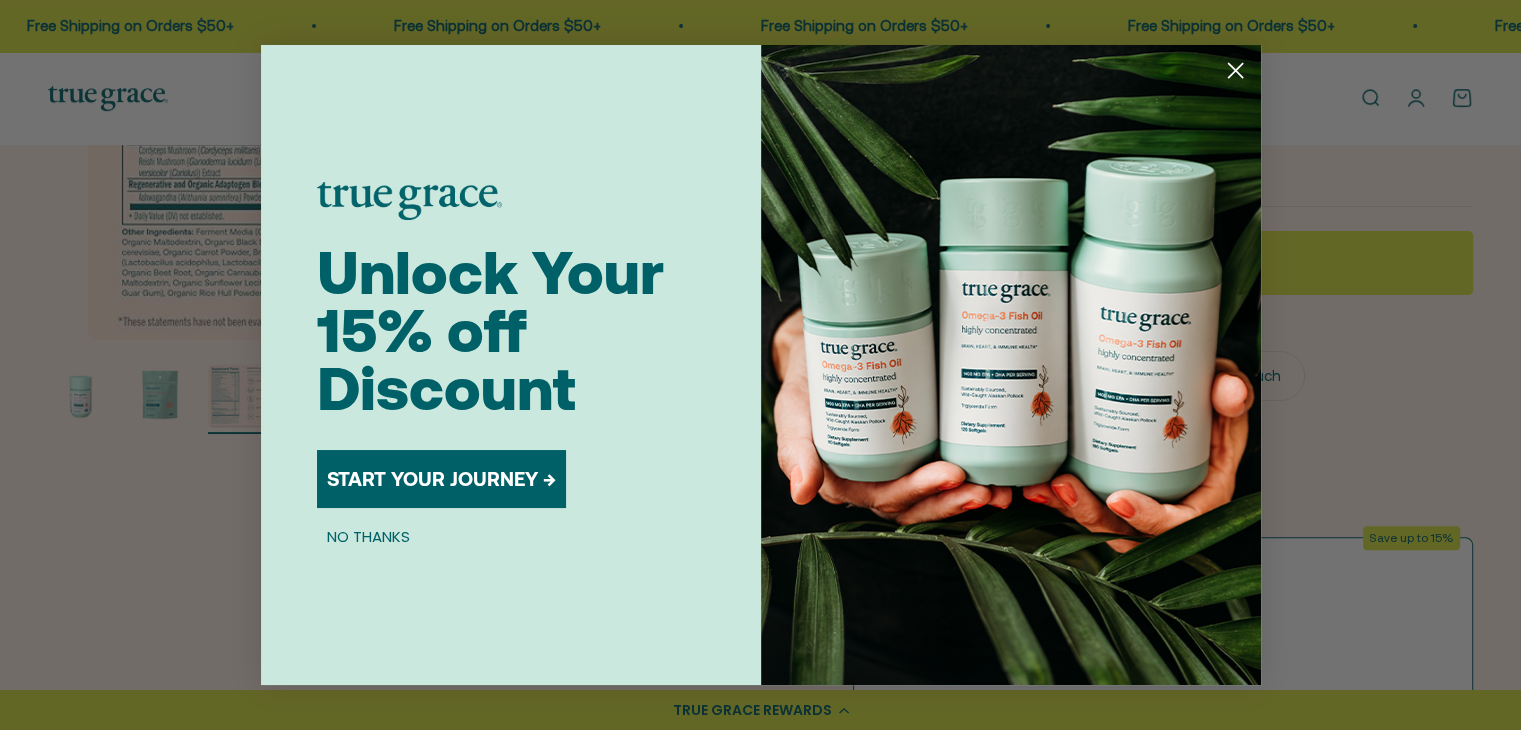 scroll, scrollTop: 0, scrollLeft: 1562, axis: horizontal 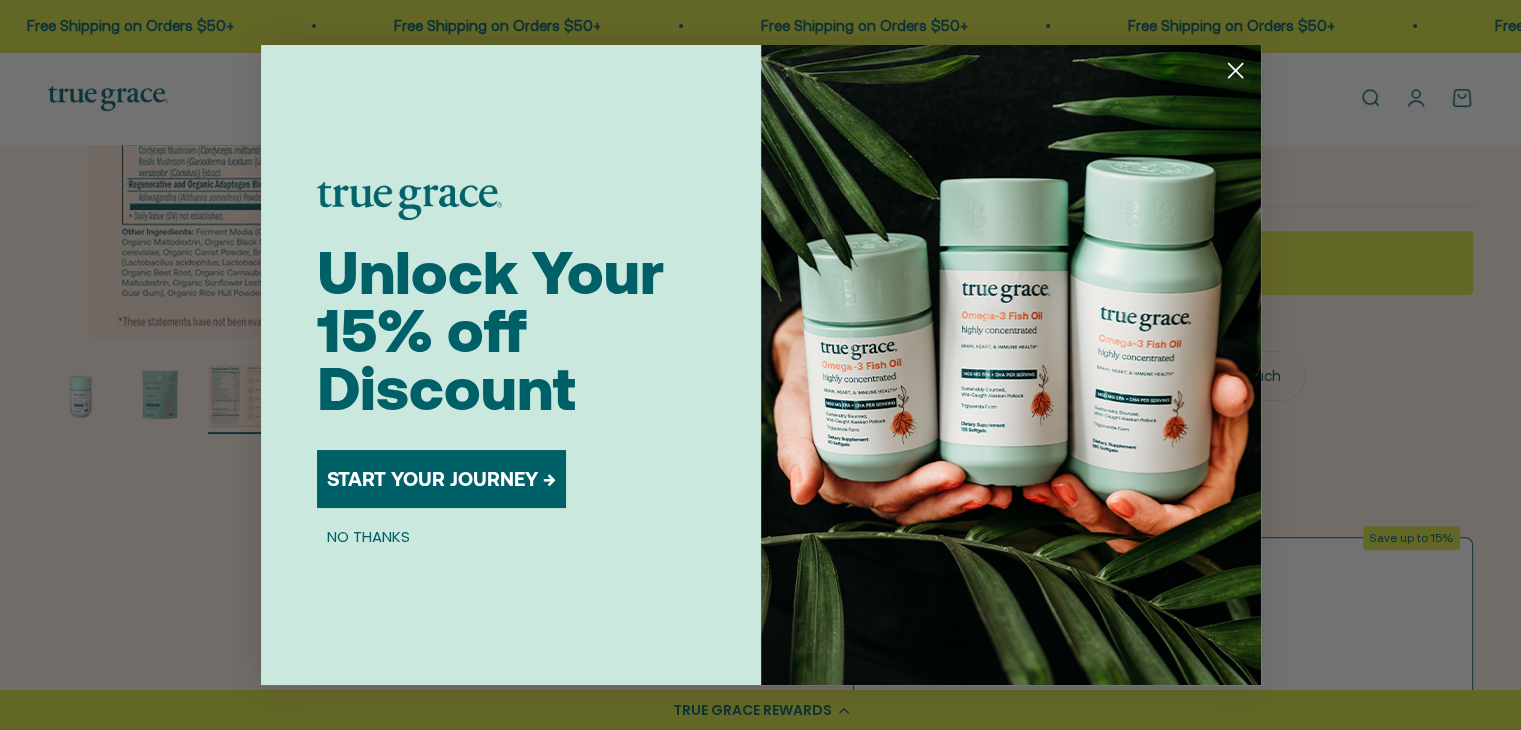 click on "START YOUR JOURNEY →" at bounding box center (441, 479) 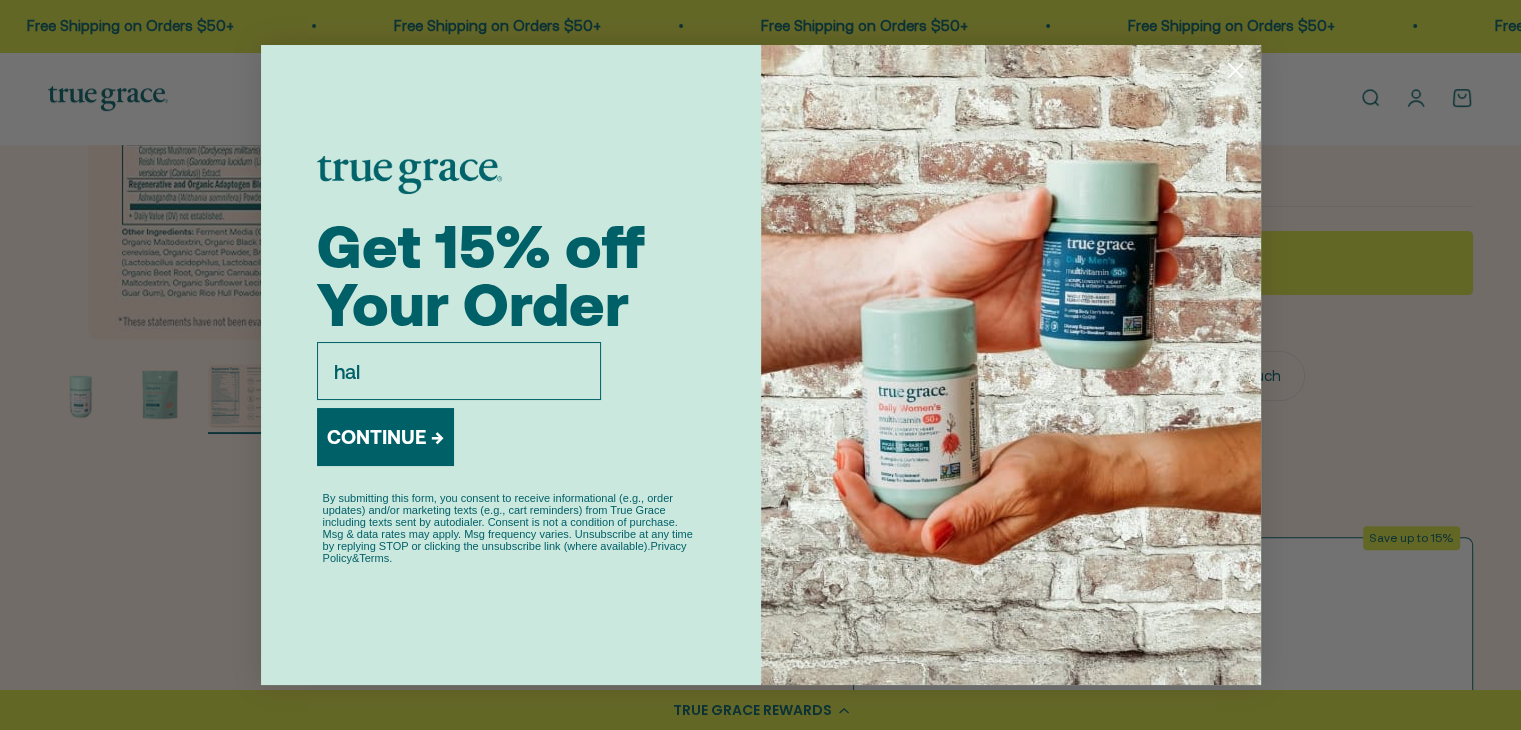 type on "haleywren@gmail.com" 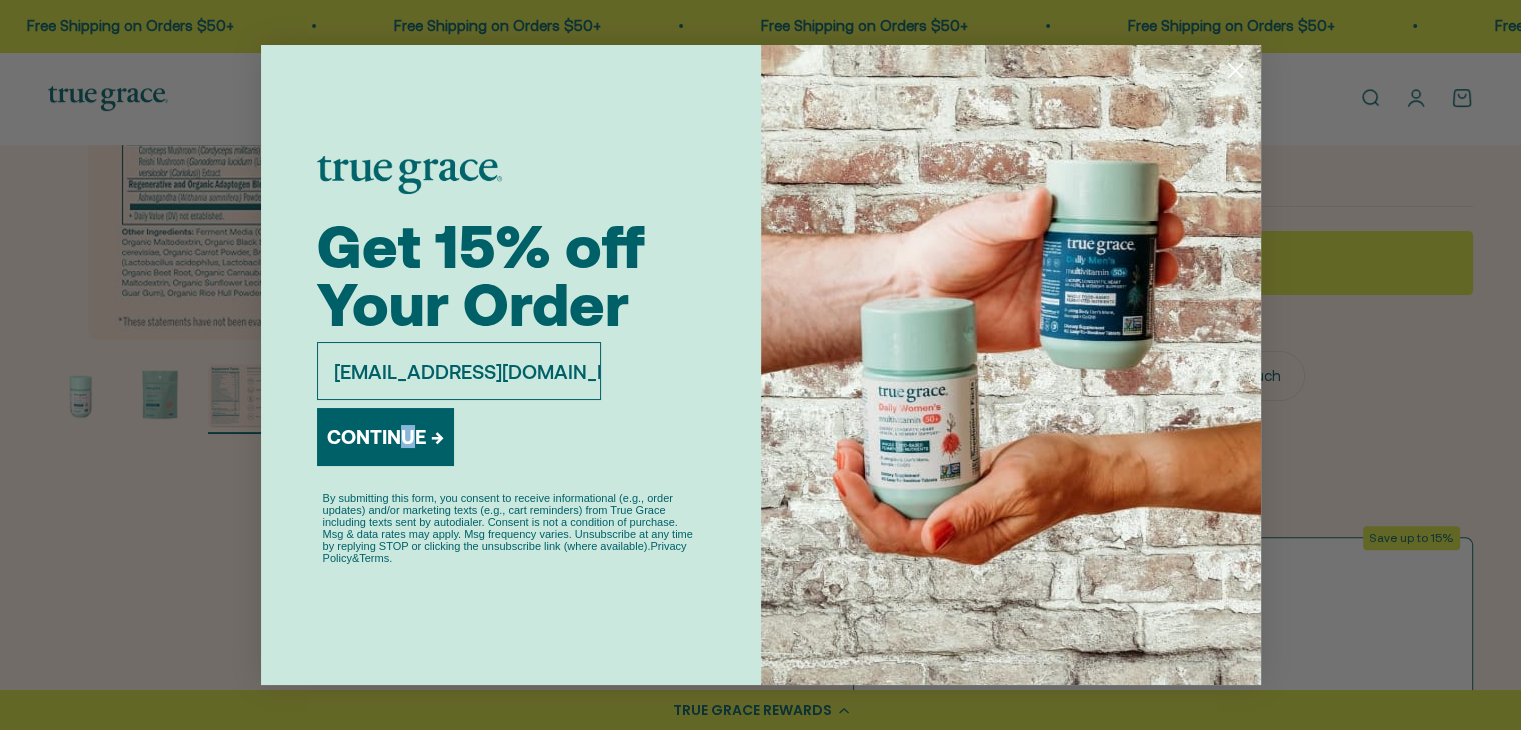 drag, startPoint x: 406, startPoint y: 469, endPoint x: 410, endPoint y: 440, distance: 29.274563 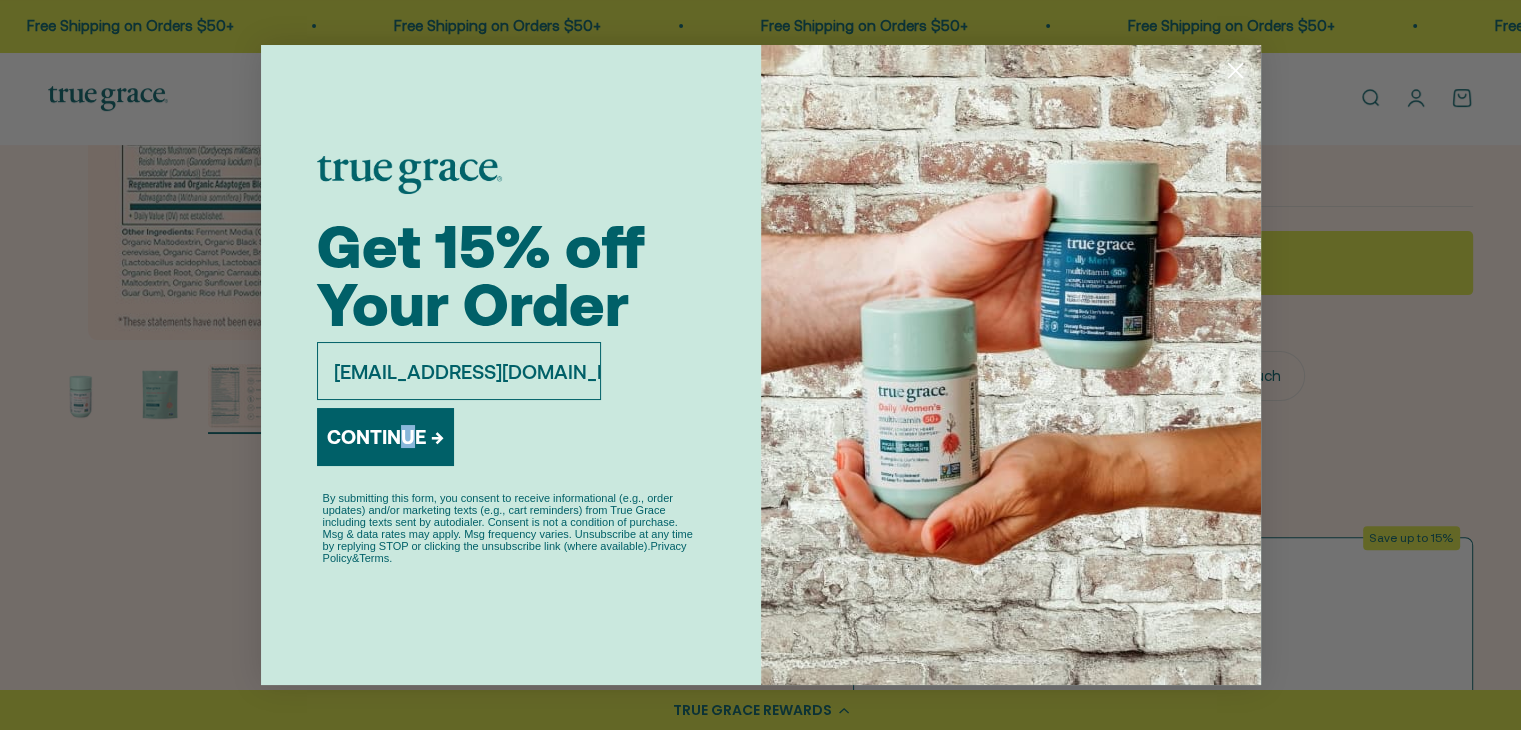 click on "CONTINUE →" at bounding box center (385, 441) 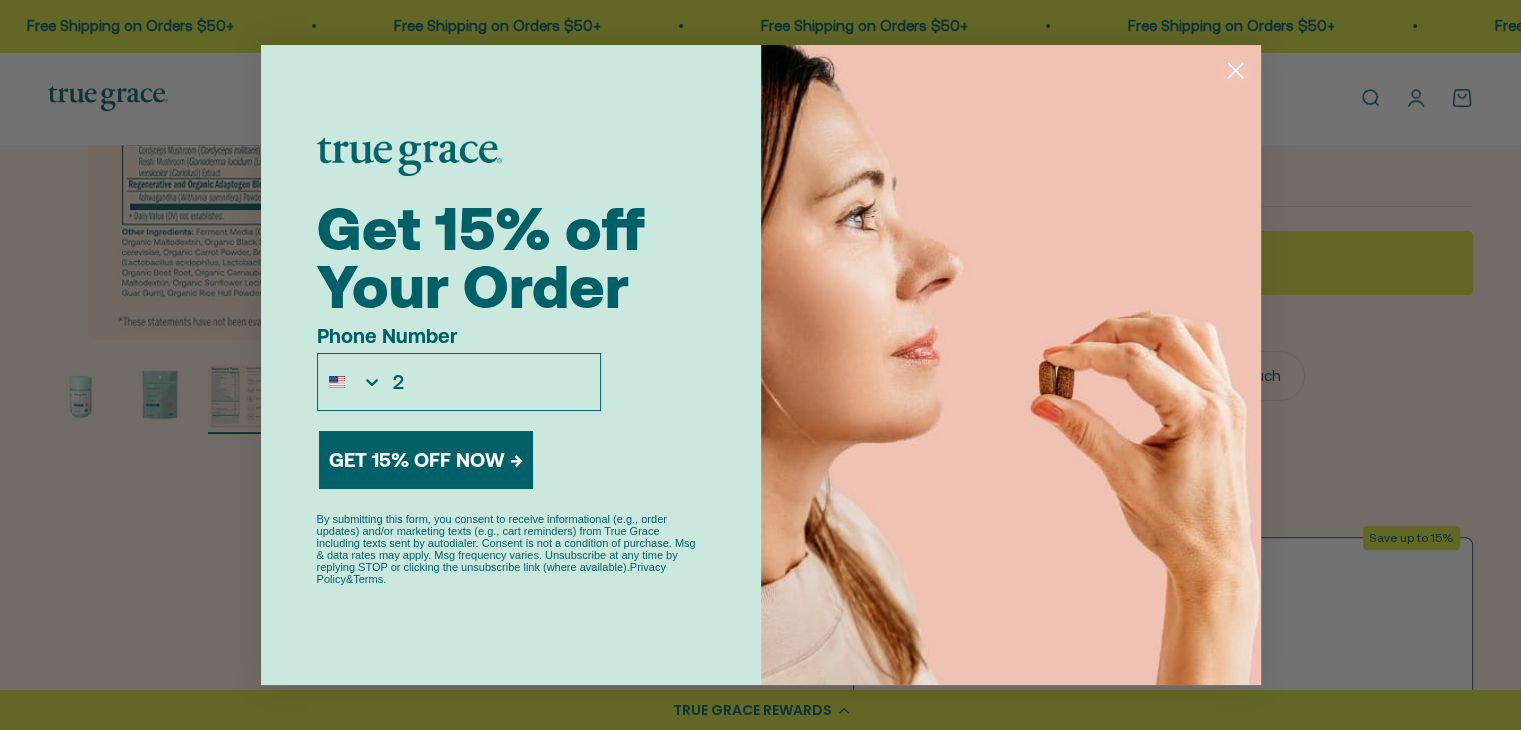 type on "1-217-778-9177" 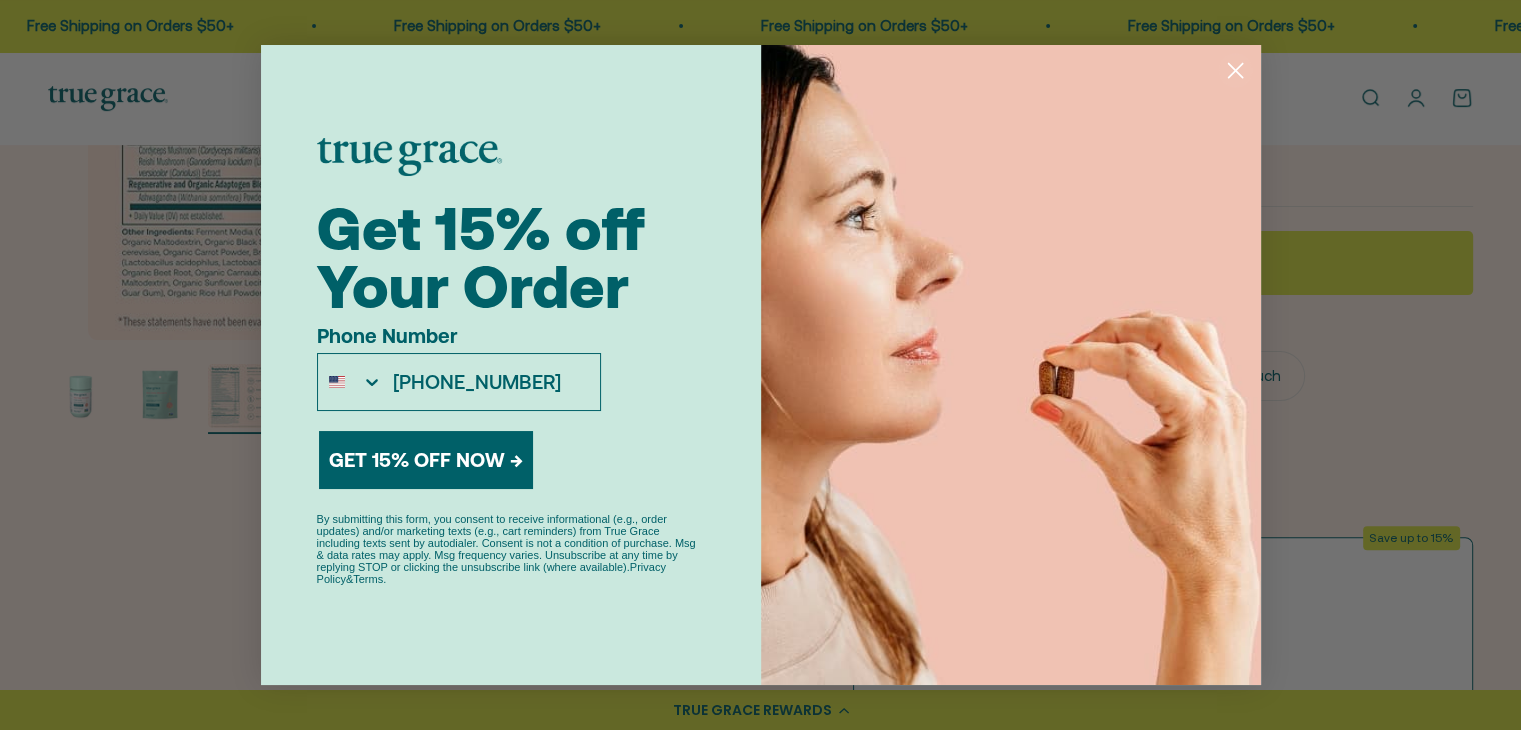 click on "GET 15% OFF NOW →" at bounding box center [426, 460] 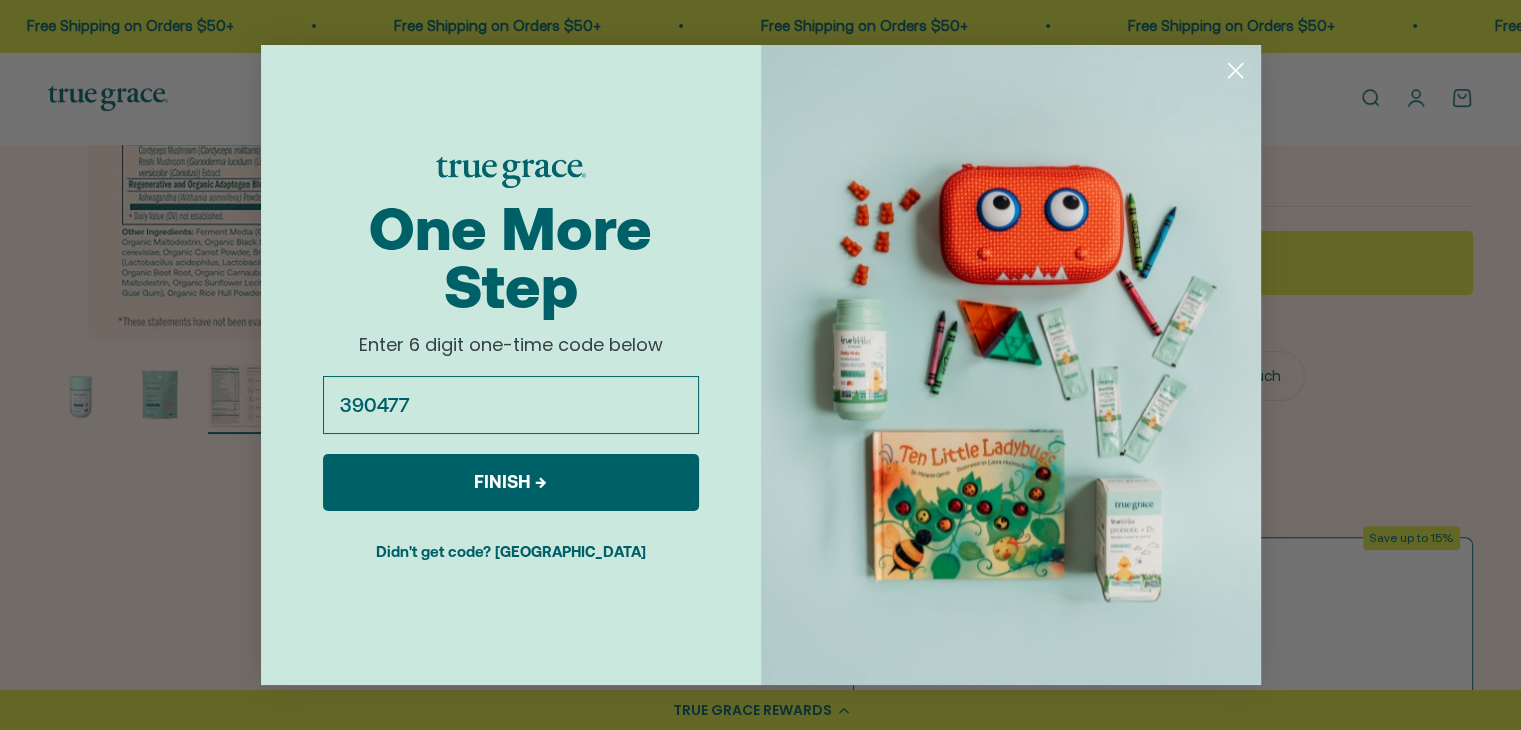type on "390477" 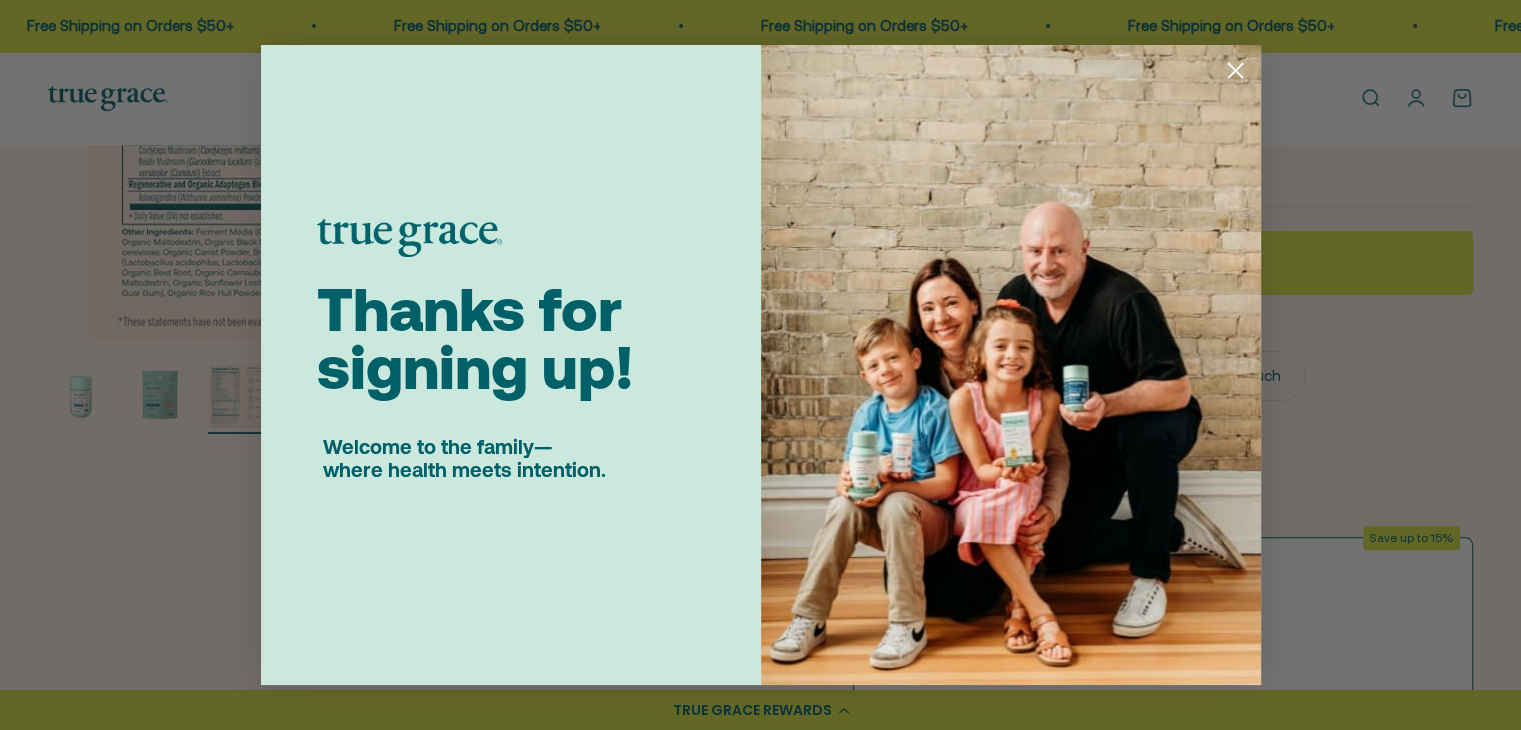 click 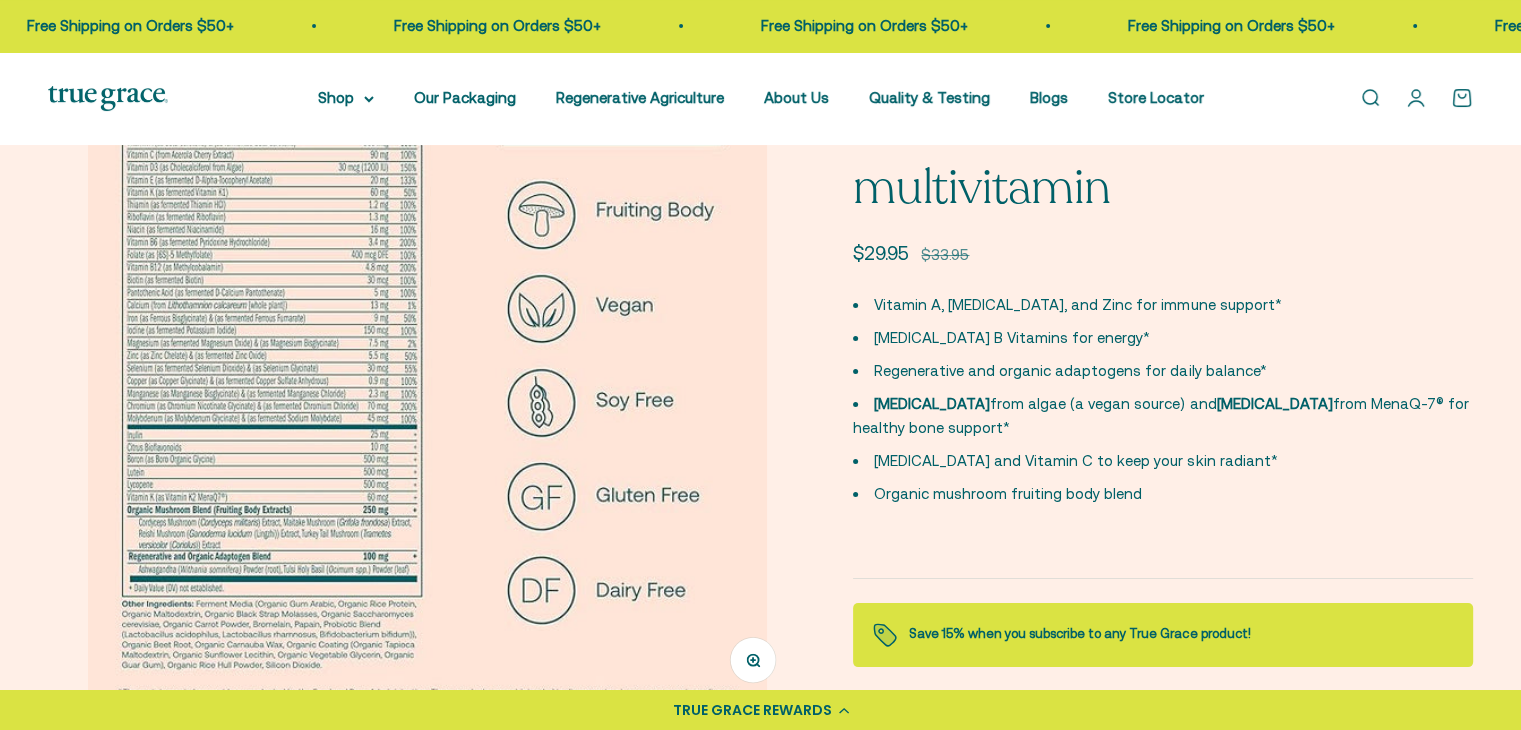 scroll, scrollTop: 140, scrollLeft: 0, axis: vertical 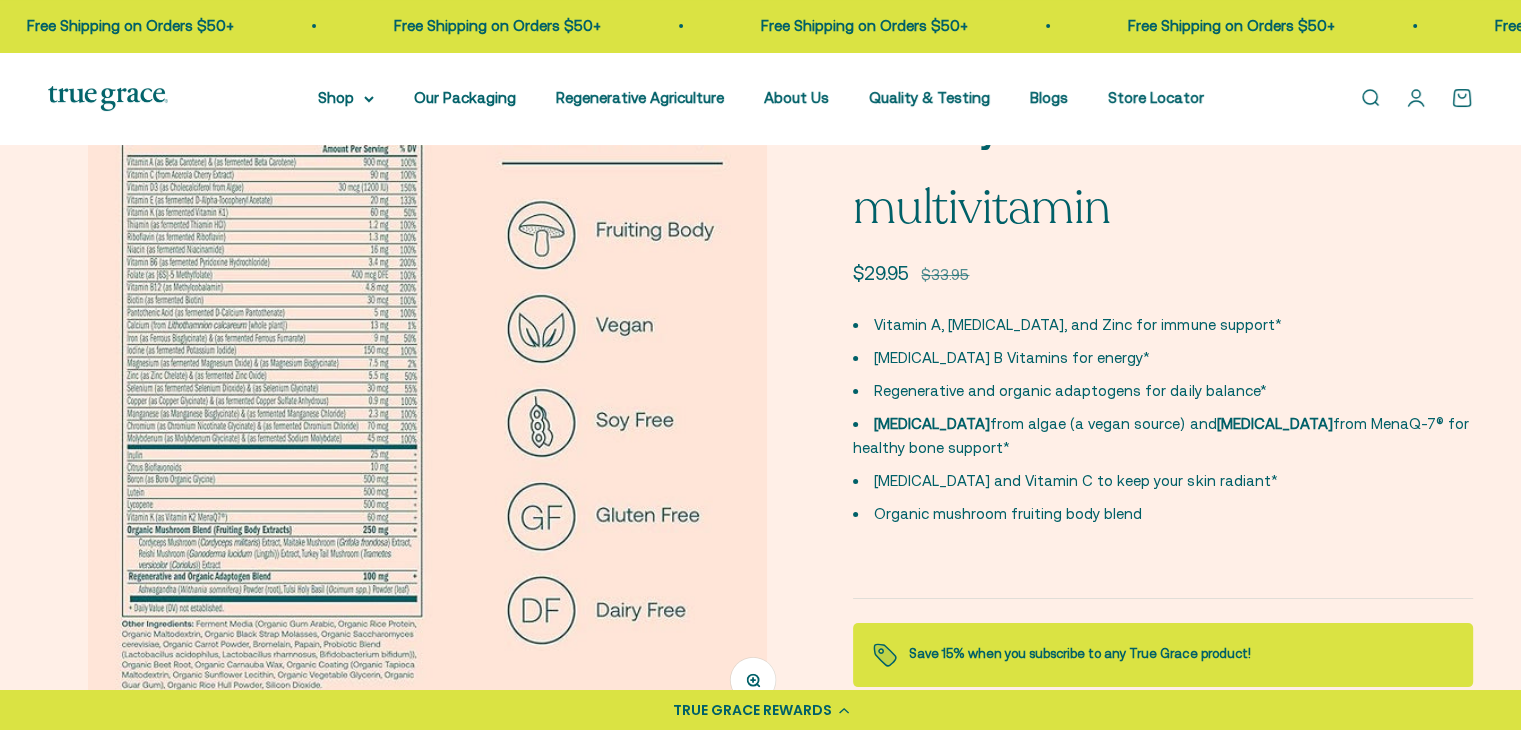click at bounding box center (427, 392) 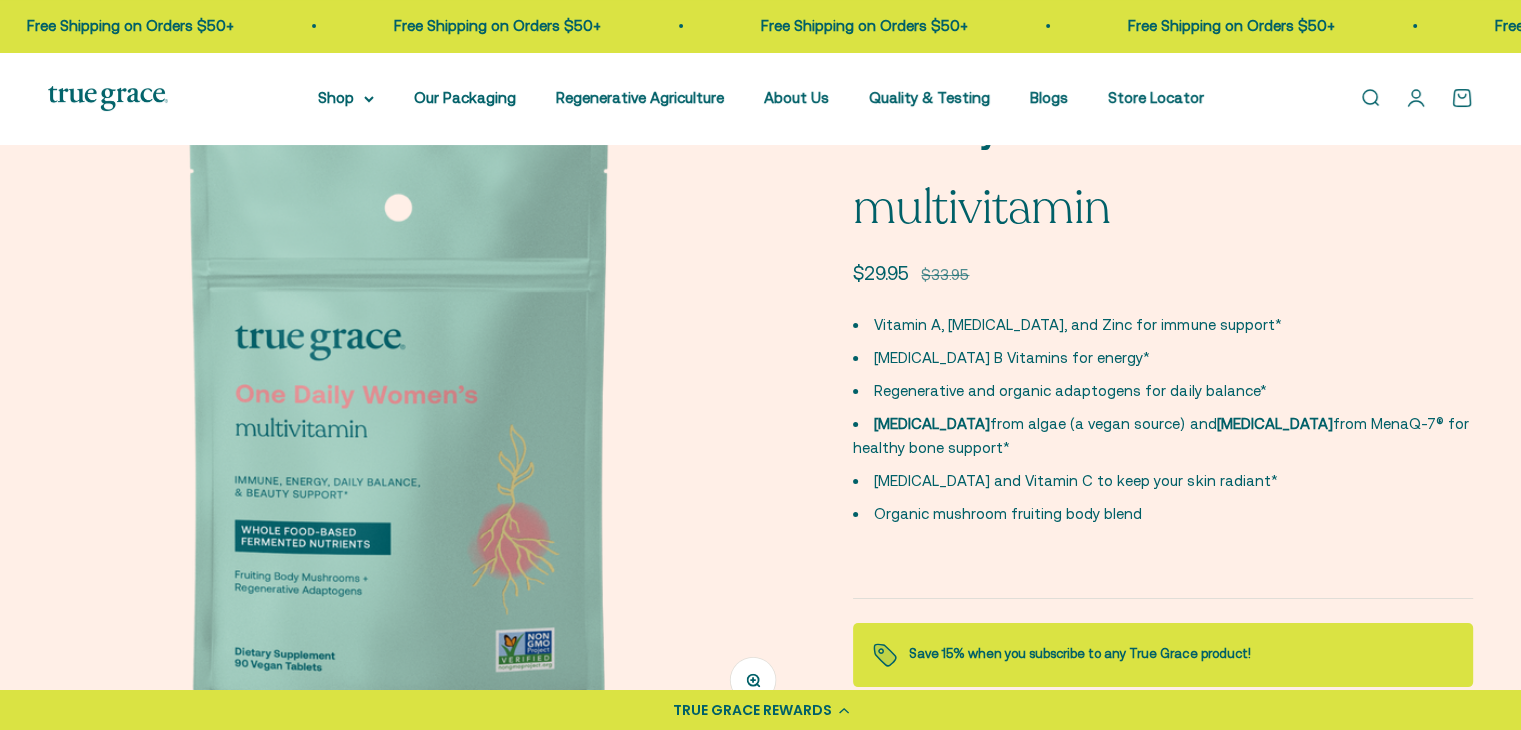 scroll, scrollTop: 0, scrollLeft: 781, axis: horizontal 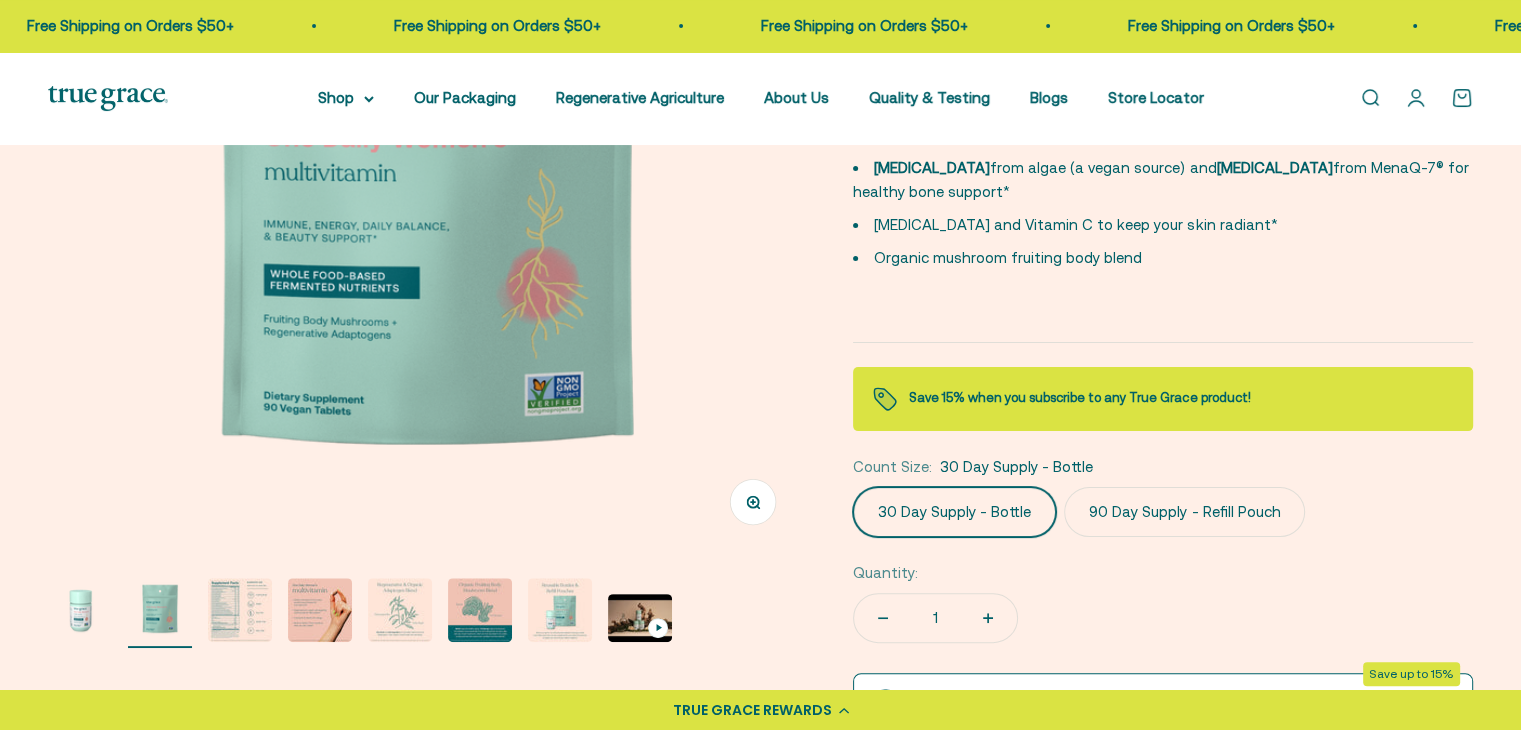 click at bounding box center [240, 610] 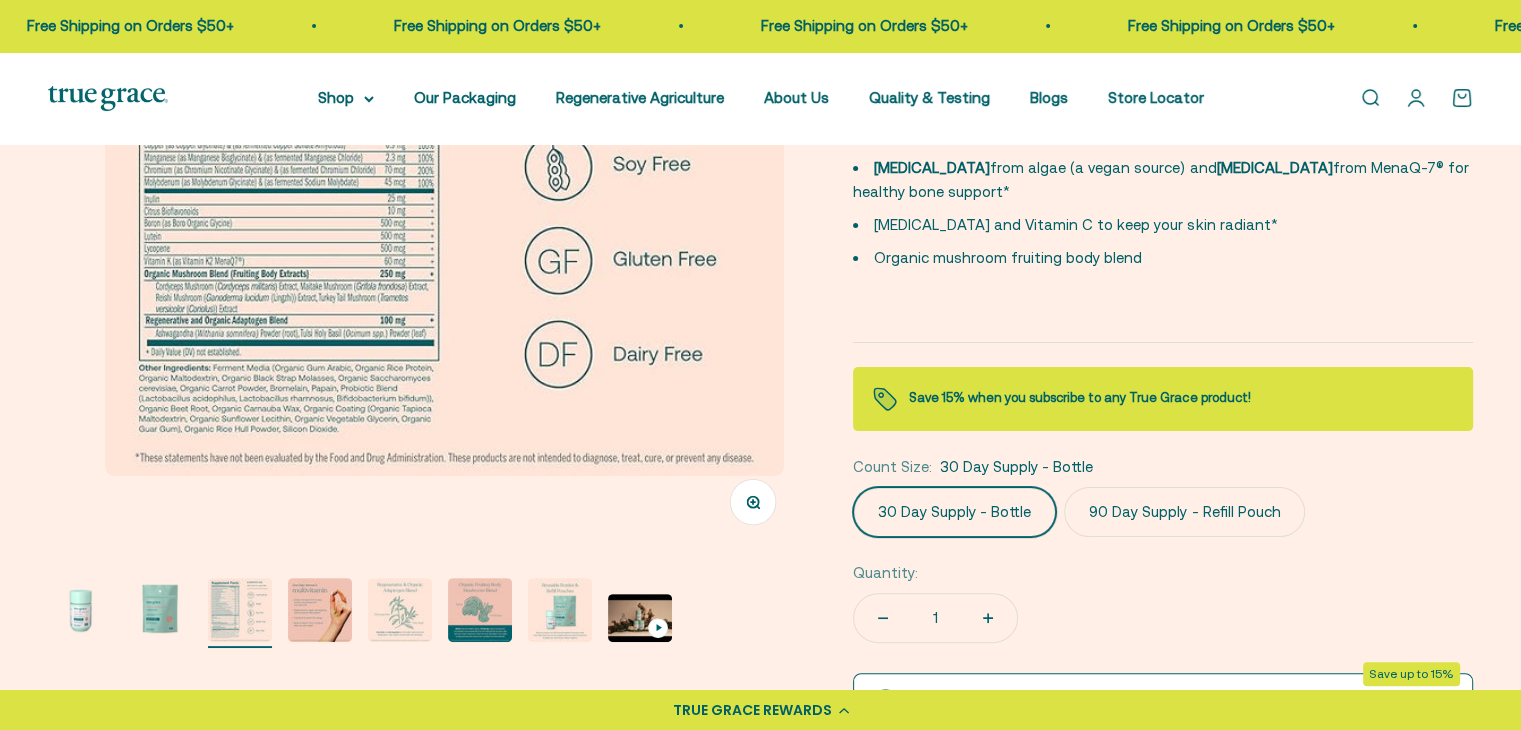 scroll, scrollTop: 0, scrollLeft: 1562, axis: horizontal 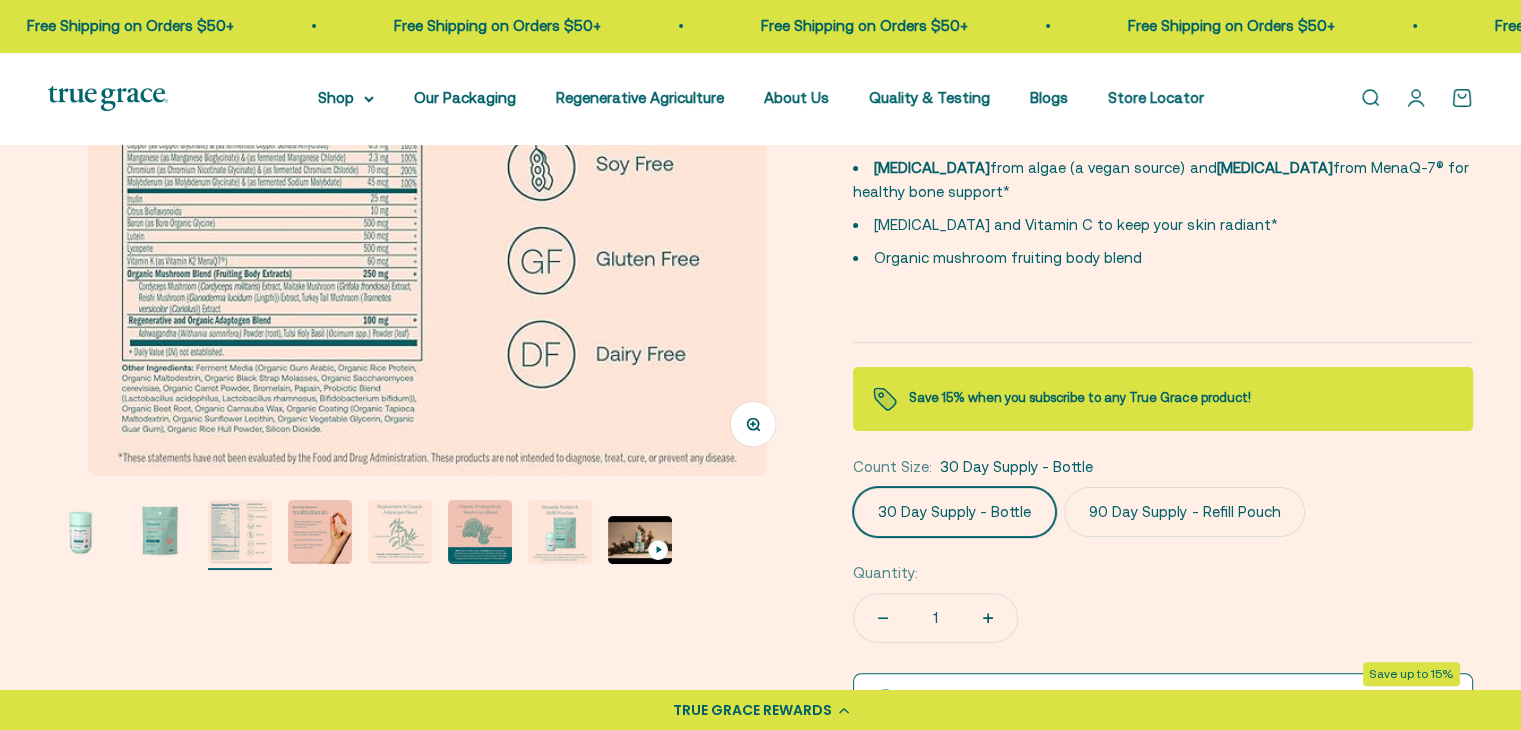 click on "Zoom" at bounding box center (753, 423) 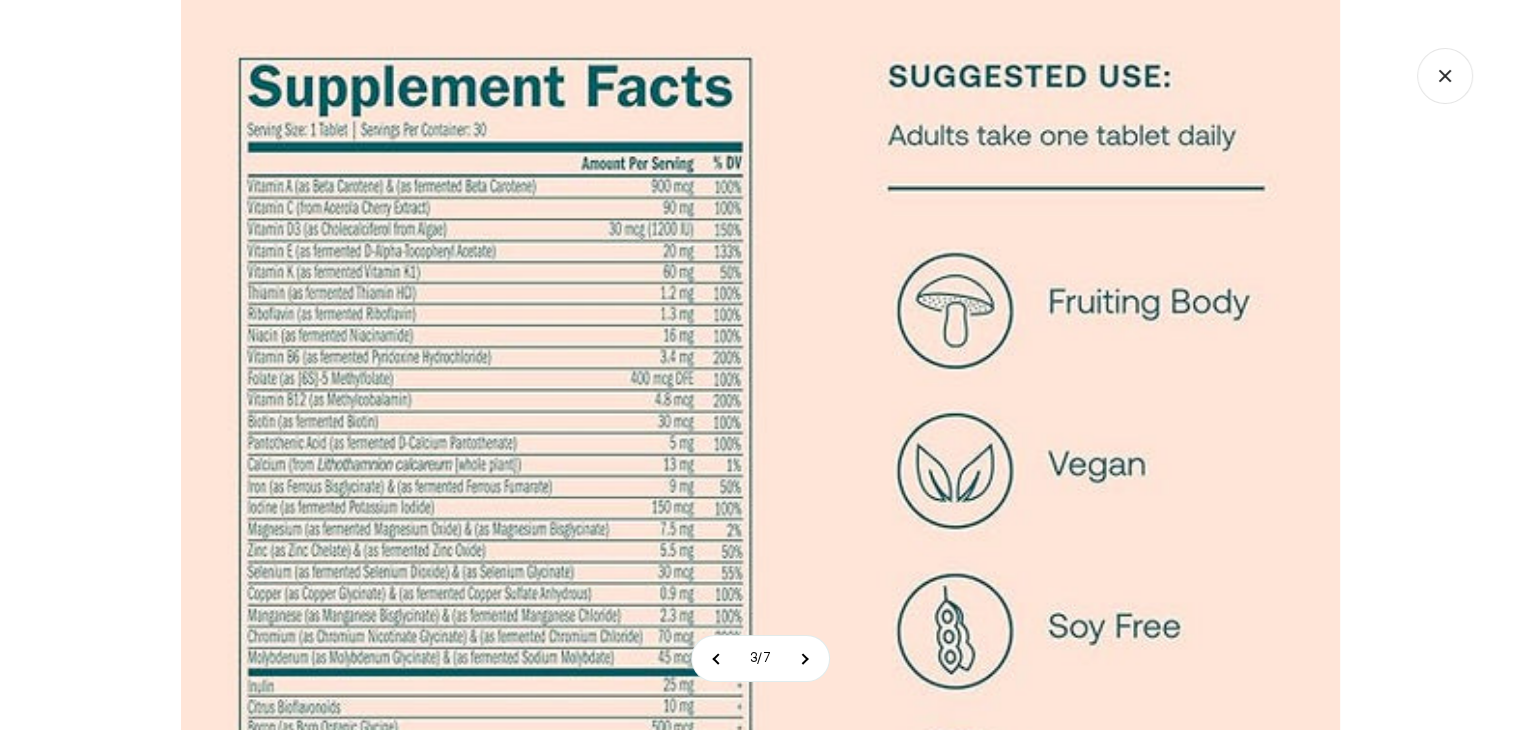 click 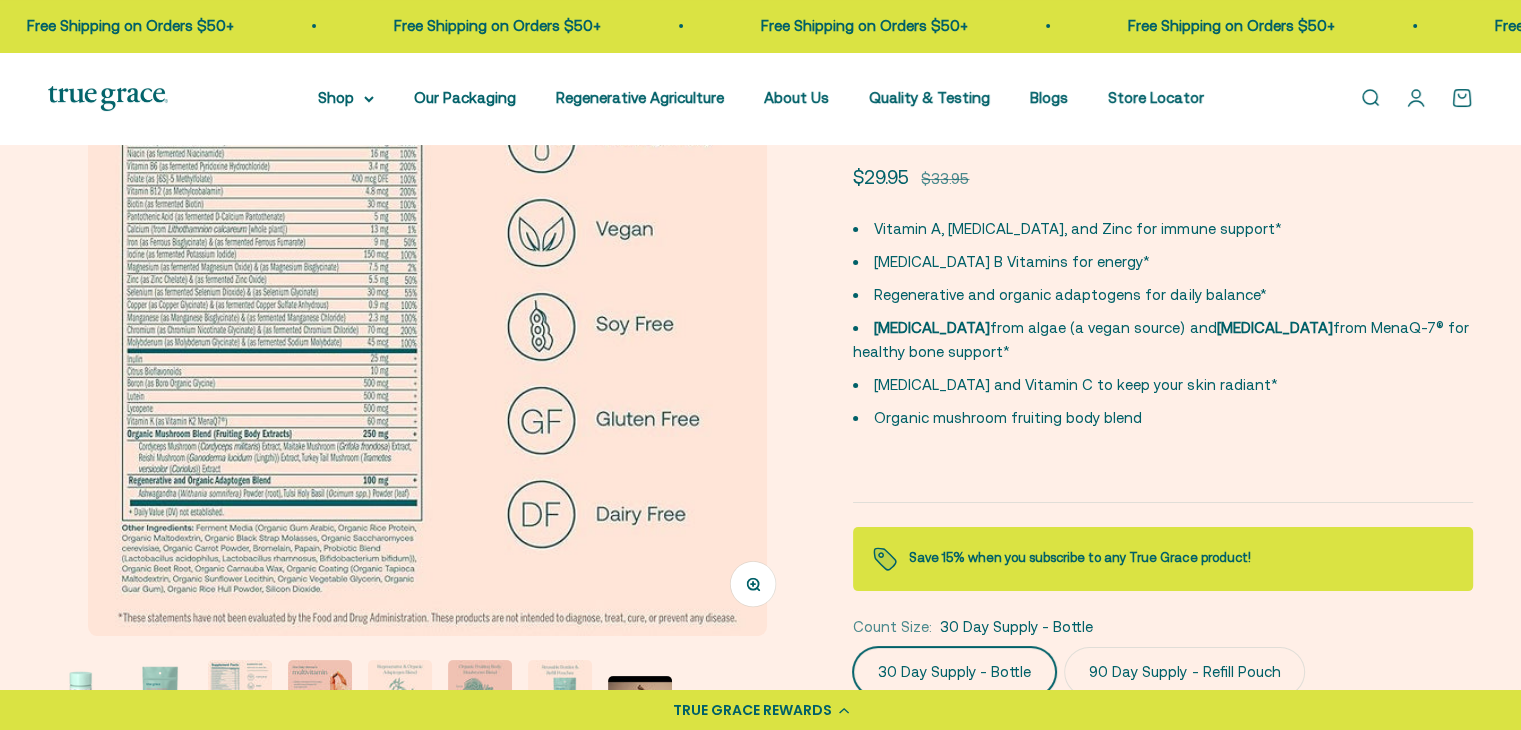 scroll, scrollTop: 219, scrollLeft: 0, axis: vertical 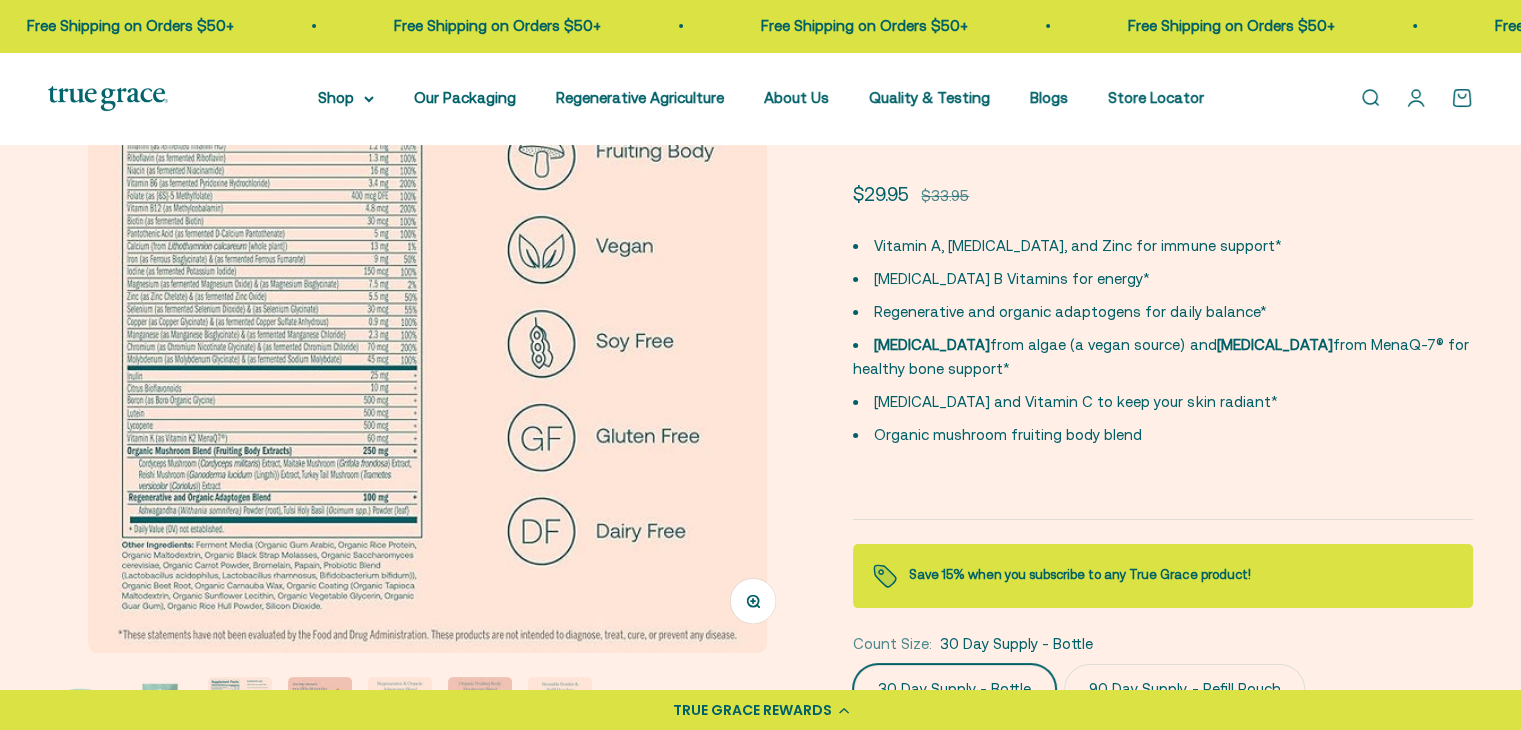 click at bounding box center [427, 313] 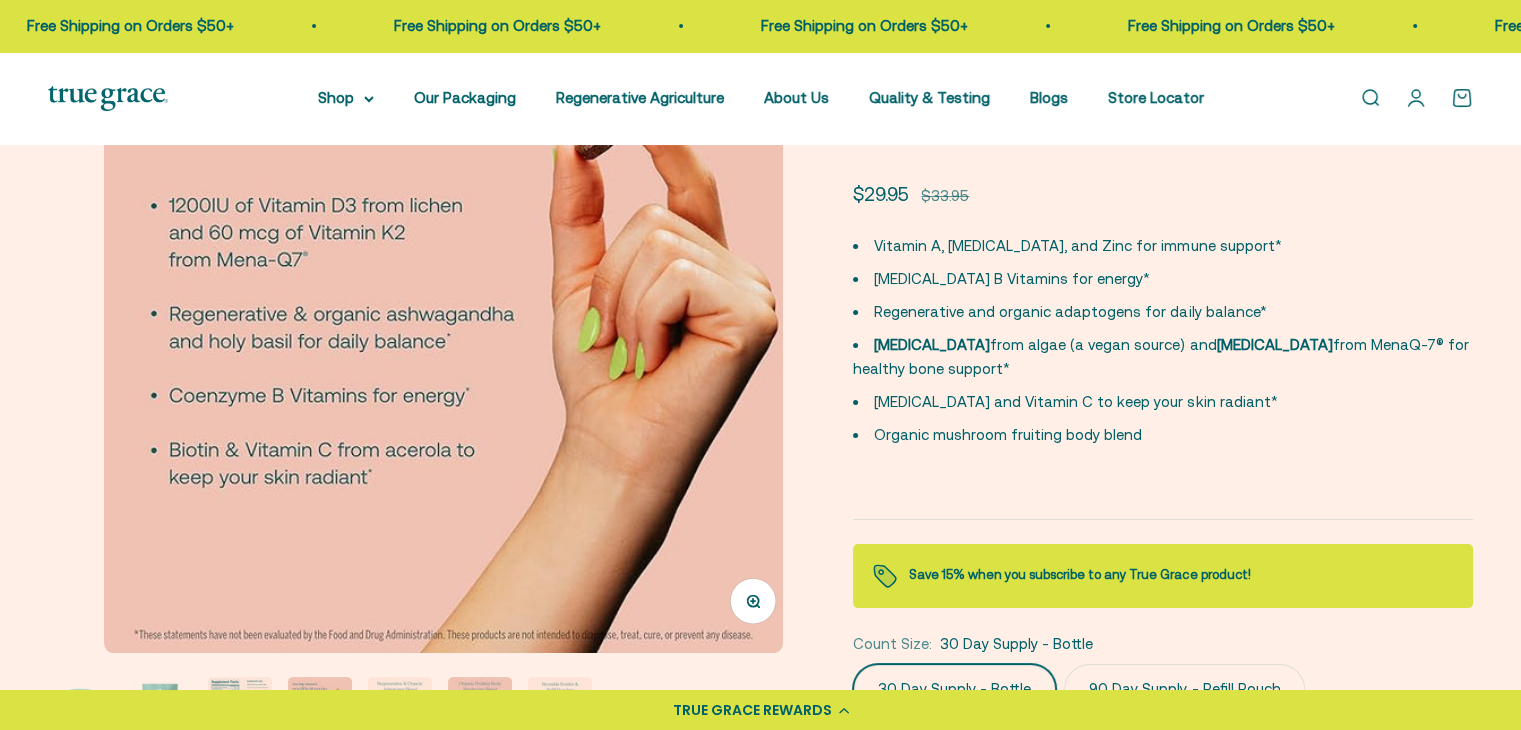 scroll, scrollTop: 0, scrollLeft: 2344, axis: horizontal 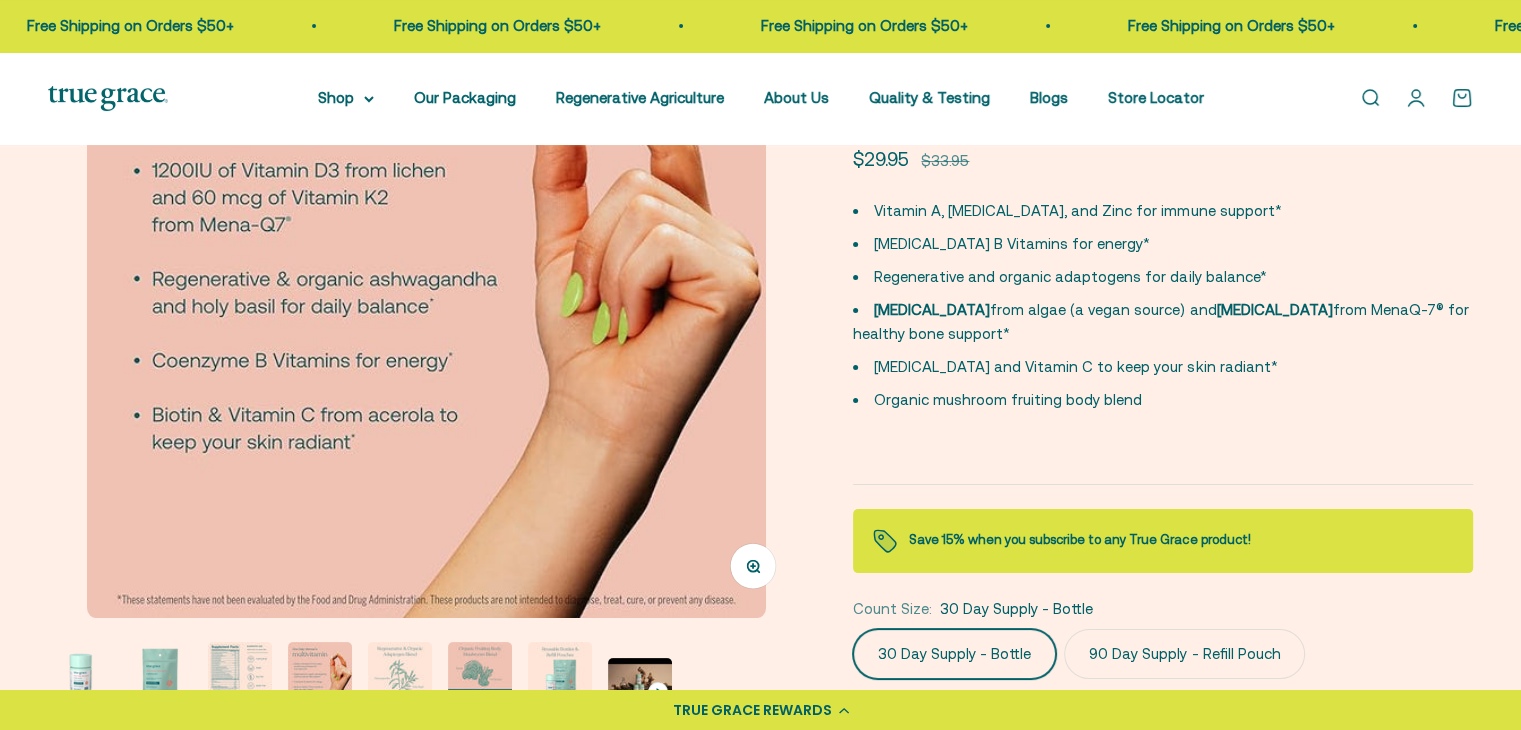 click at bounding box center (426, 278) 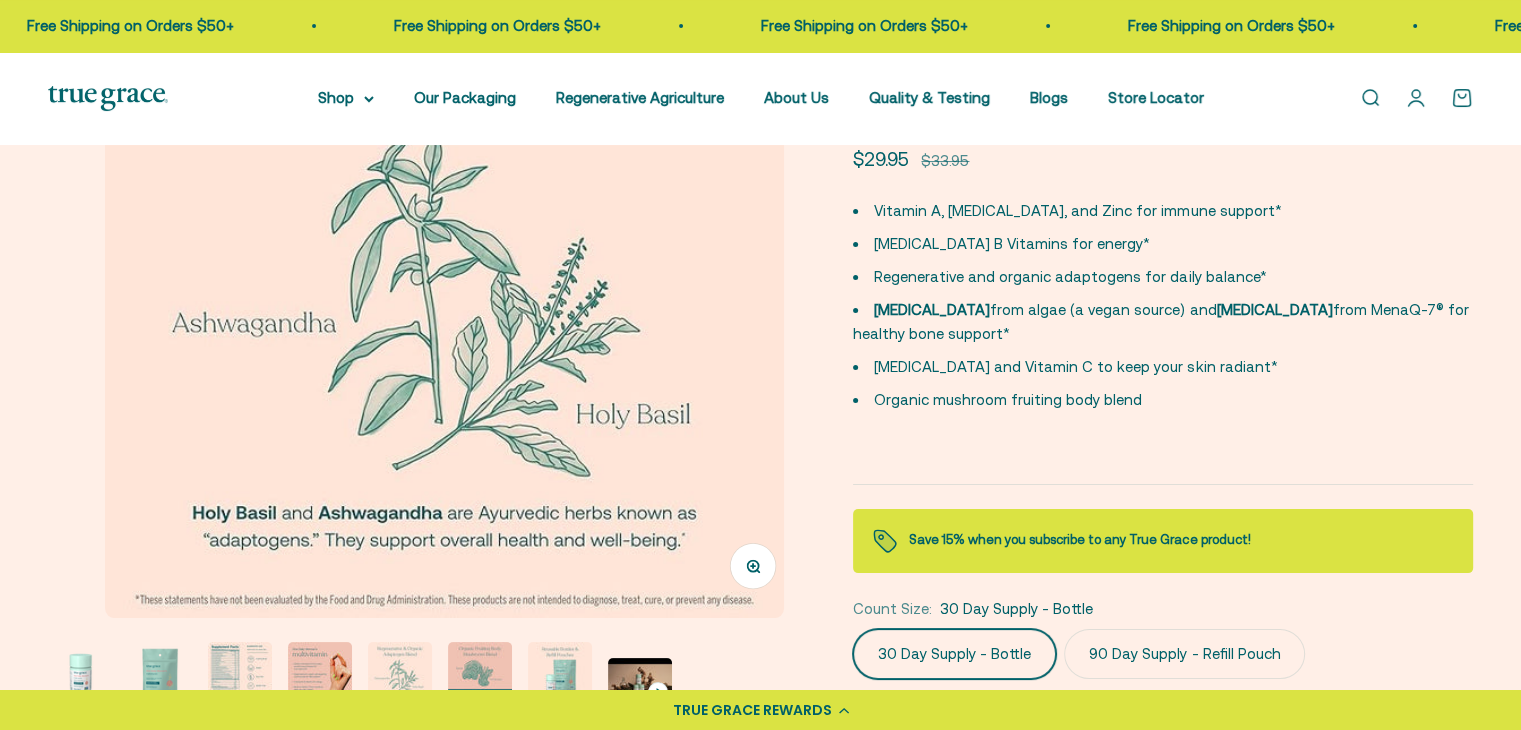 scroll, scrollTop: 0, scrollLeft: 3124, axis: horizontal 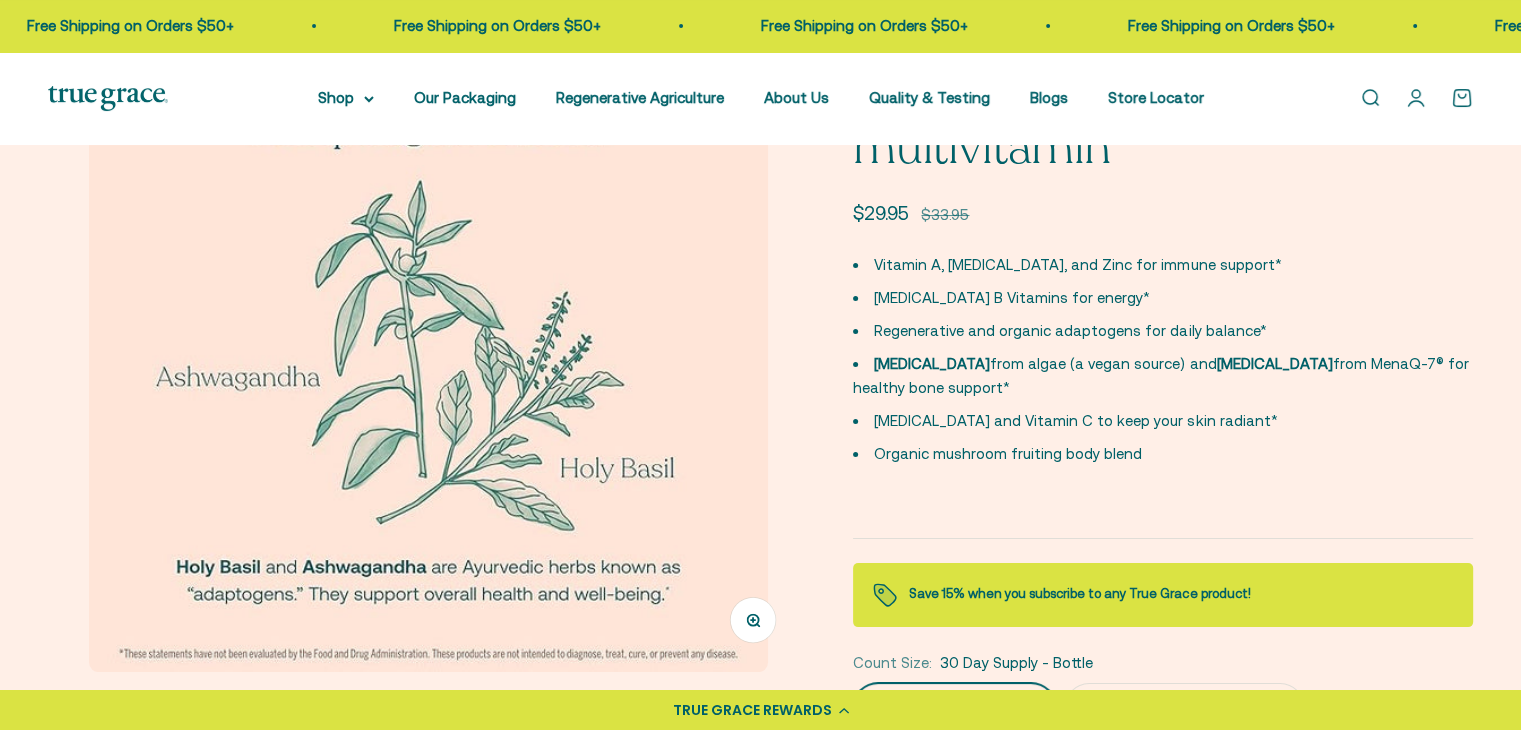 click at bounding box center (428, 332) 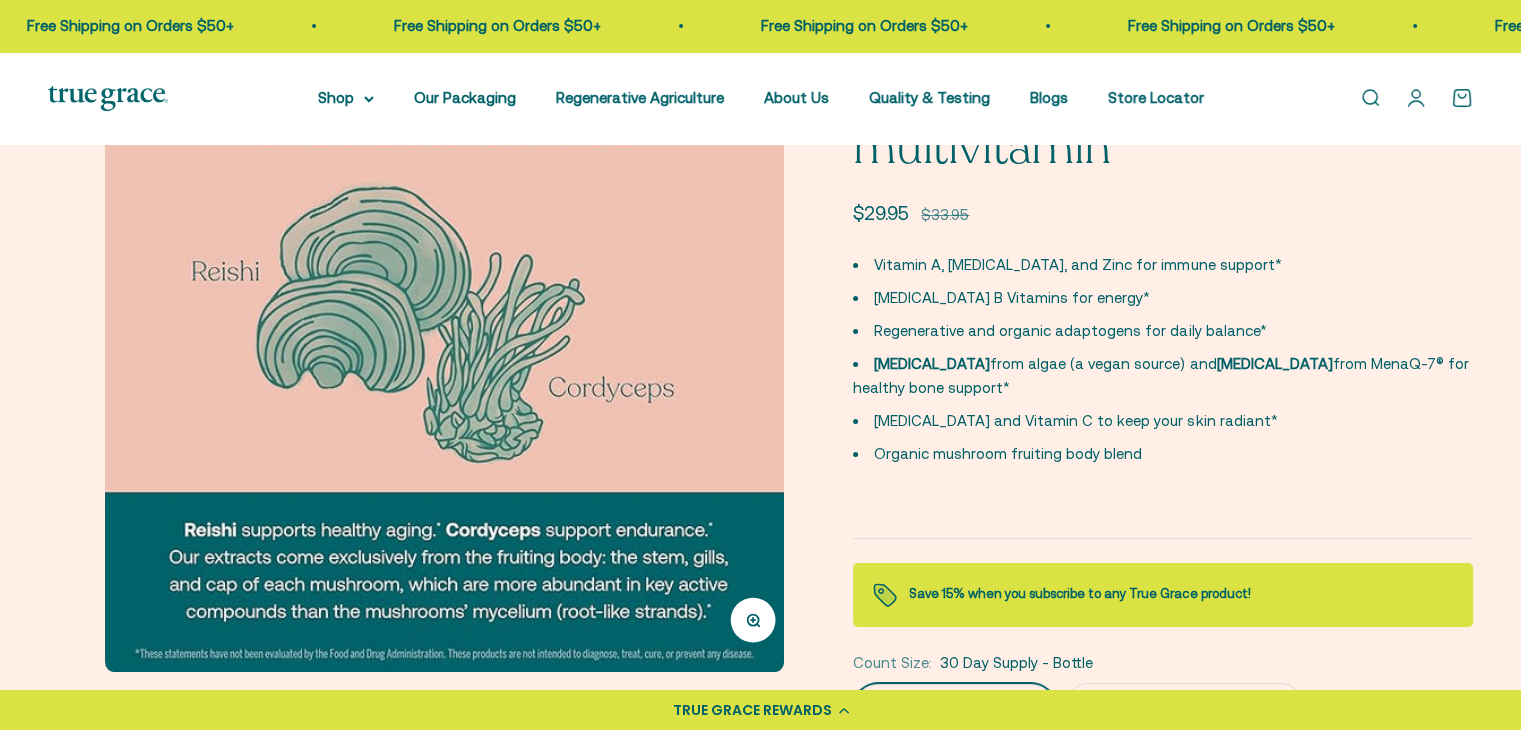 scroll, scrollTop: 0, scrollLeft: 3906, axis: horizontal 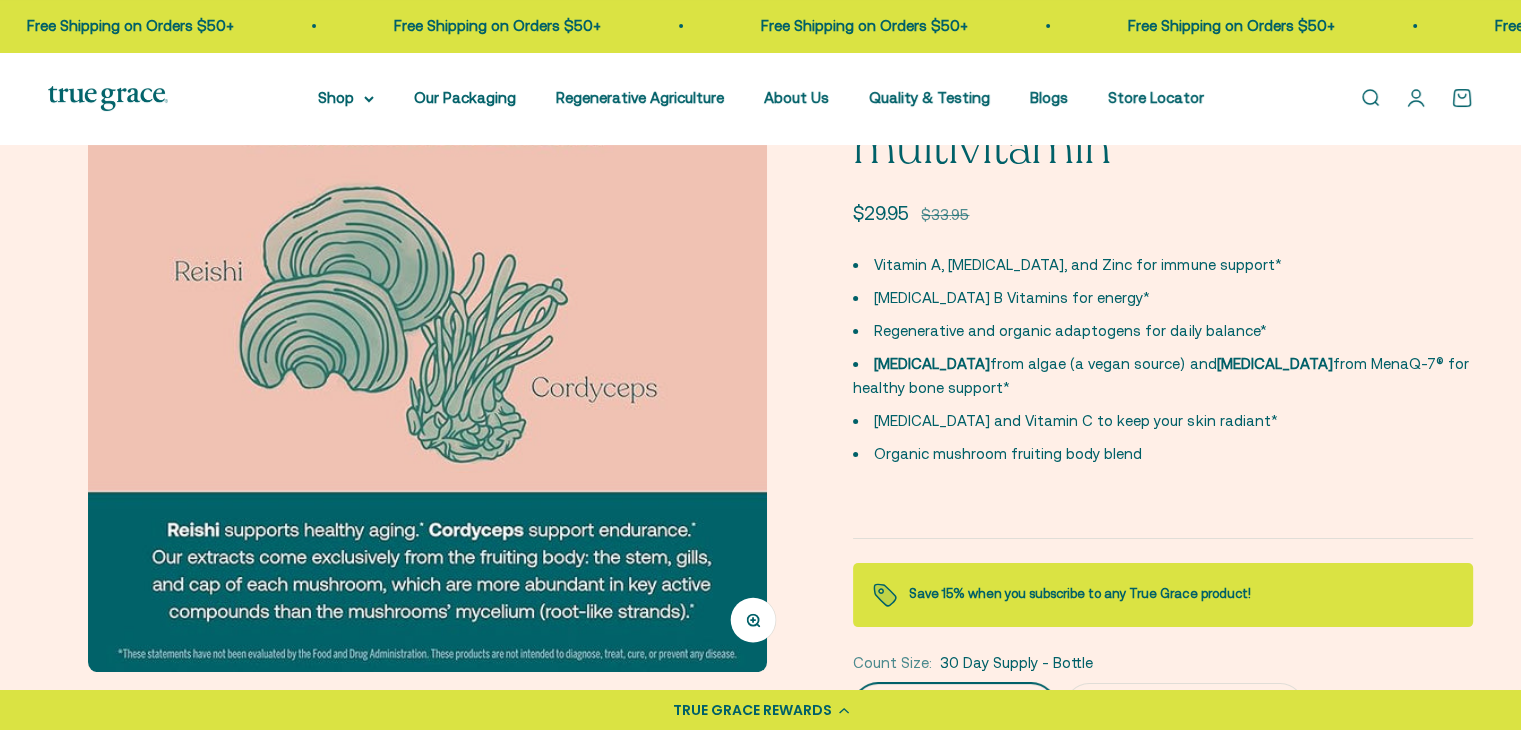 click at bounding box center [427, 332] 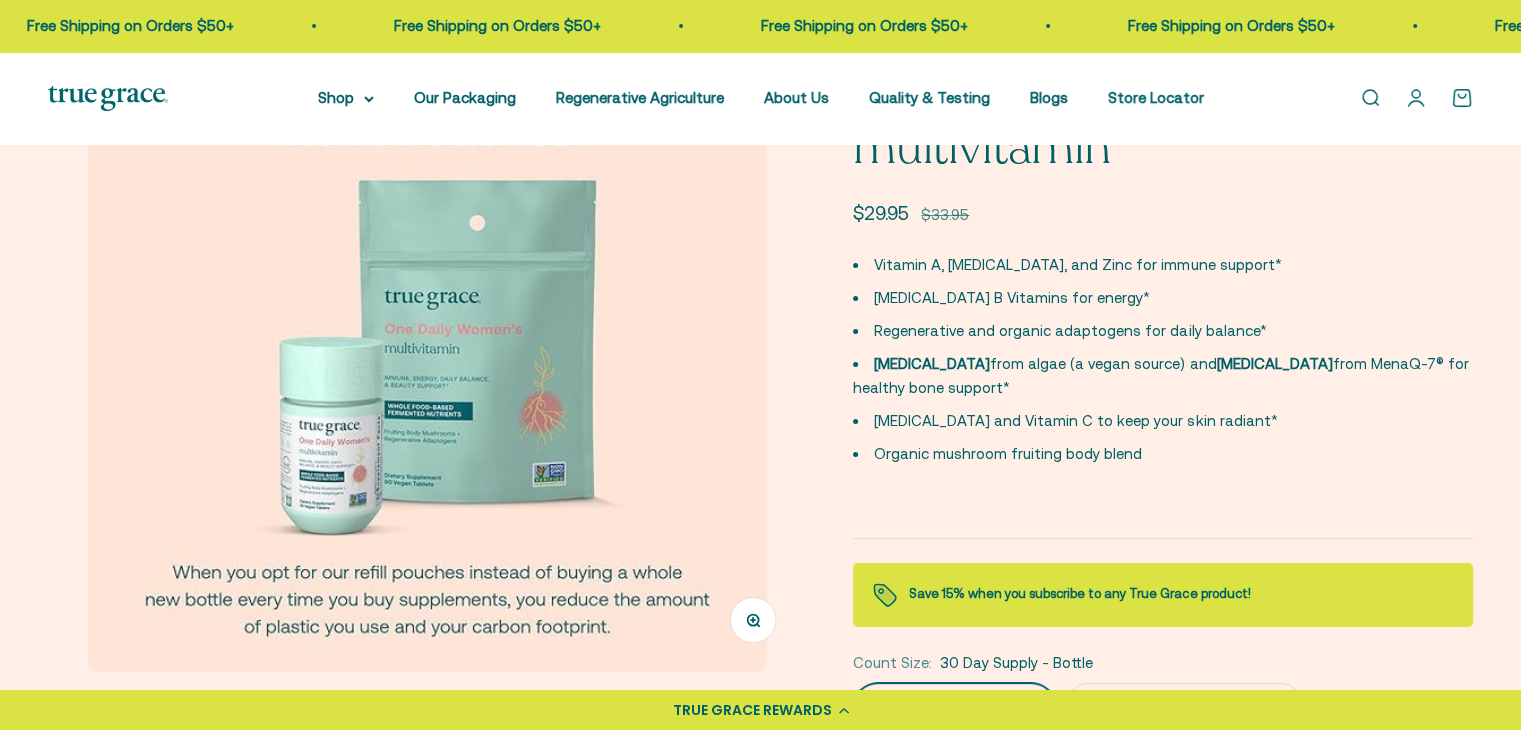 click at bounding box center (427, 332) 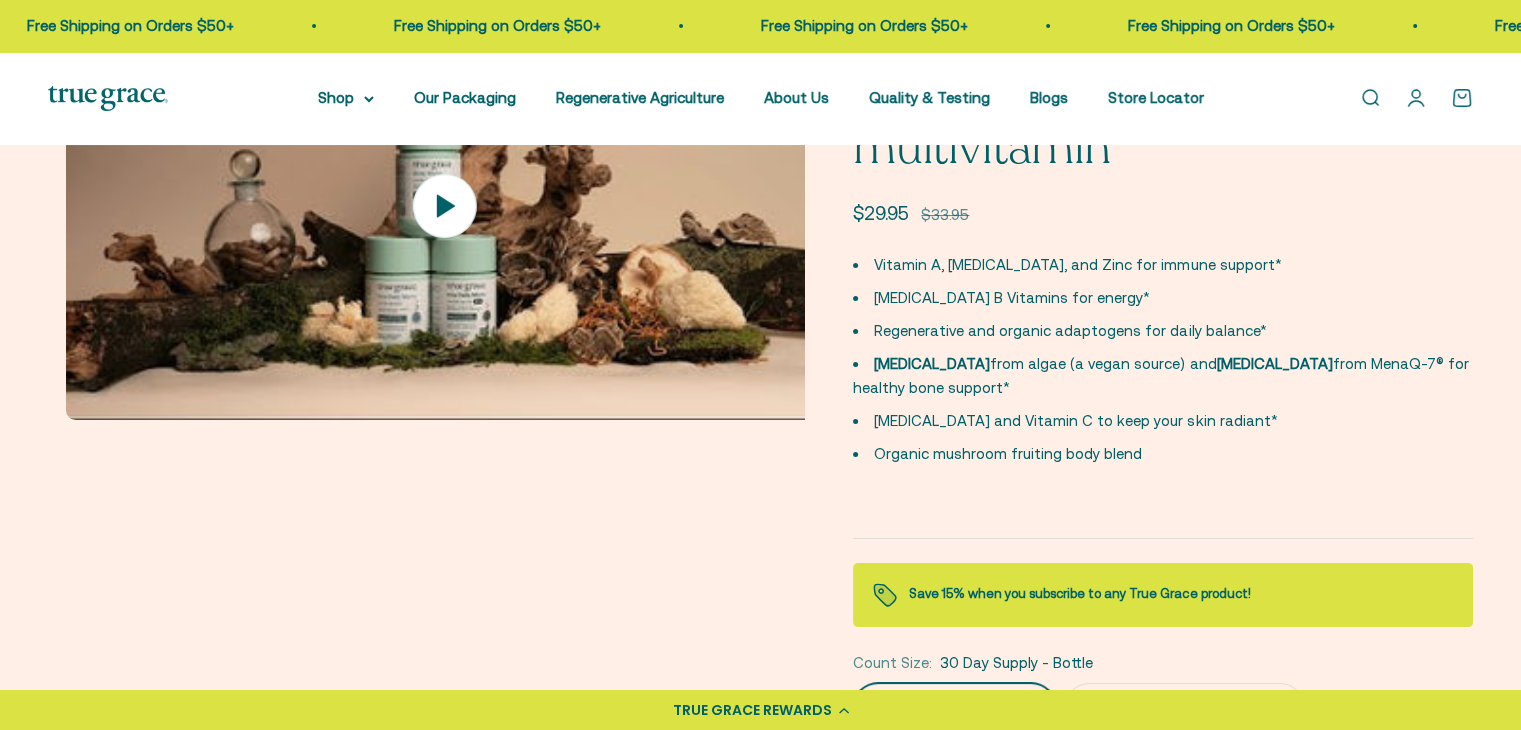 scroll, scrollTop: 0, scrollLeft: 5468, axis: horizontal 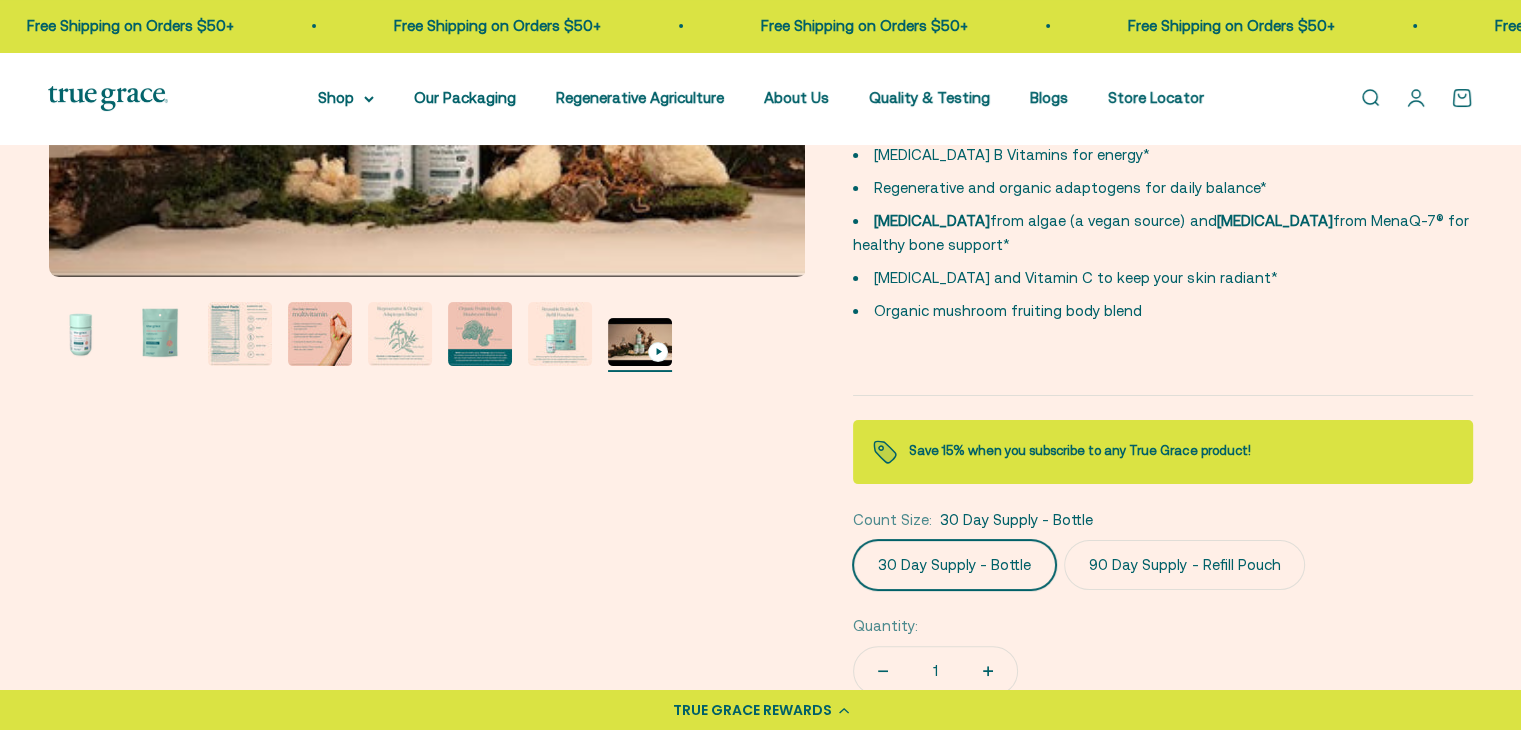 click at bounding box center [240, 334] 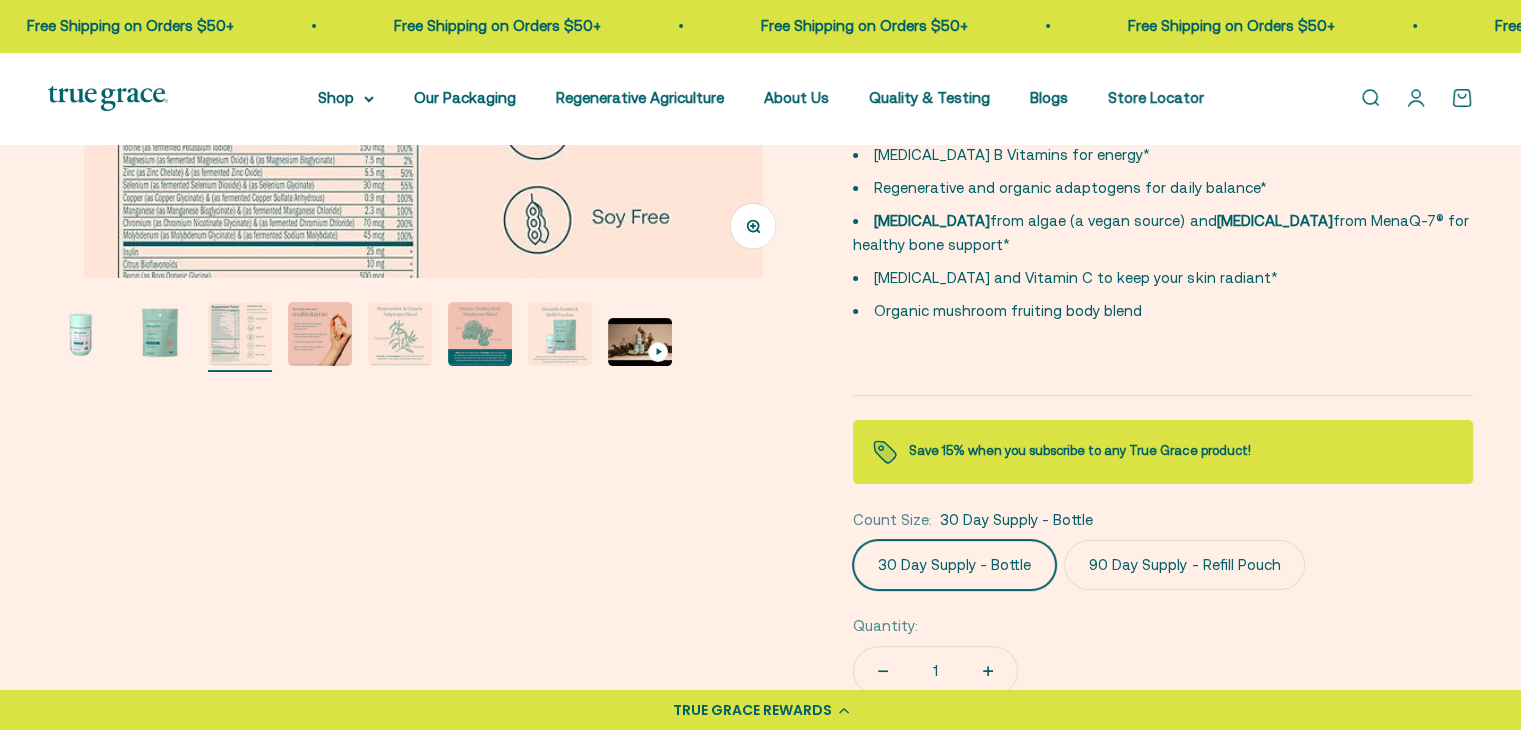 scroll, scrollTop: 0, scrollLeft: 1562, axis: horizontal 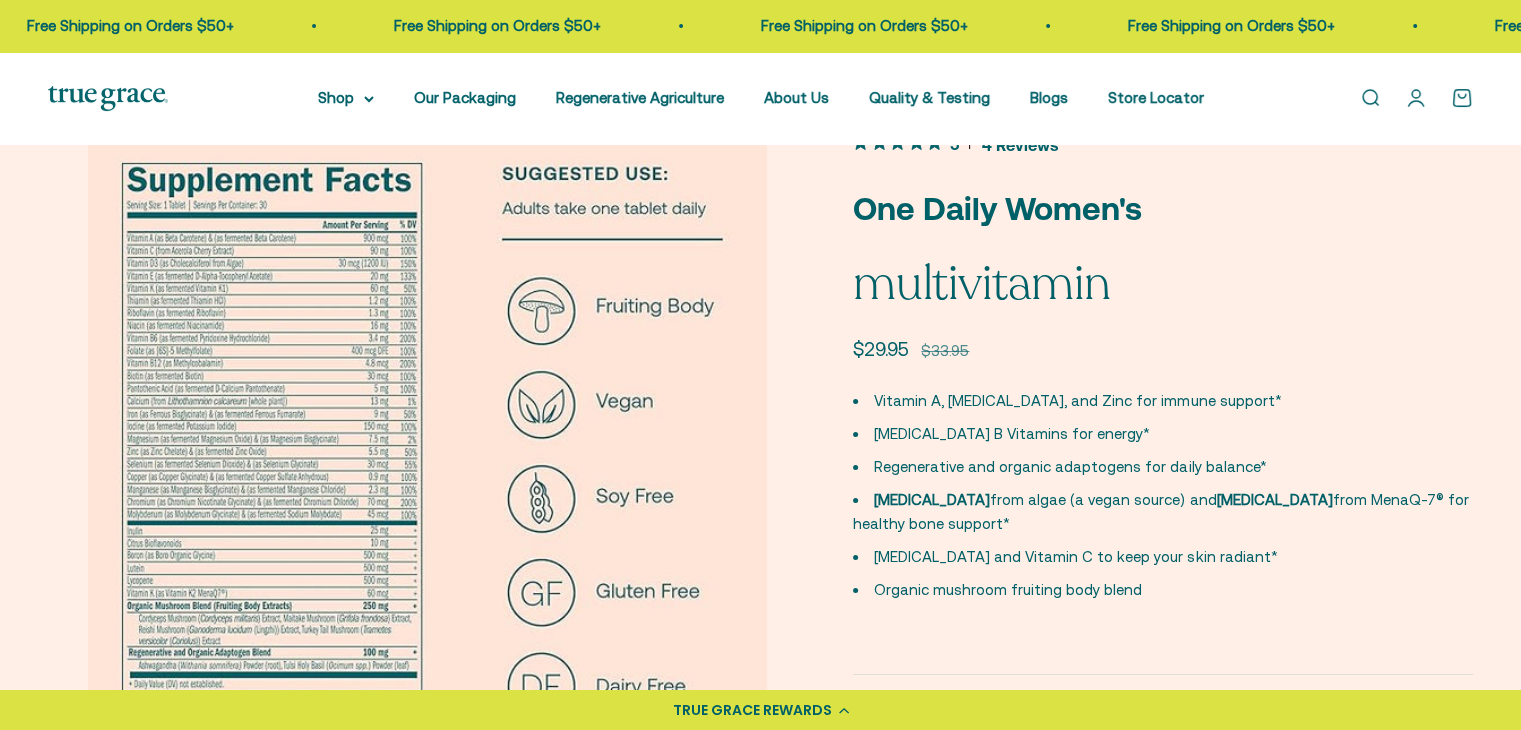 click at bounding box center (427, 468) 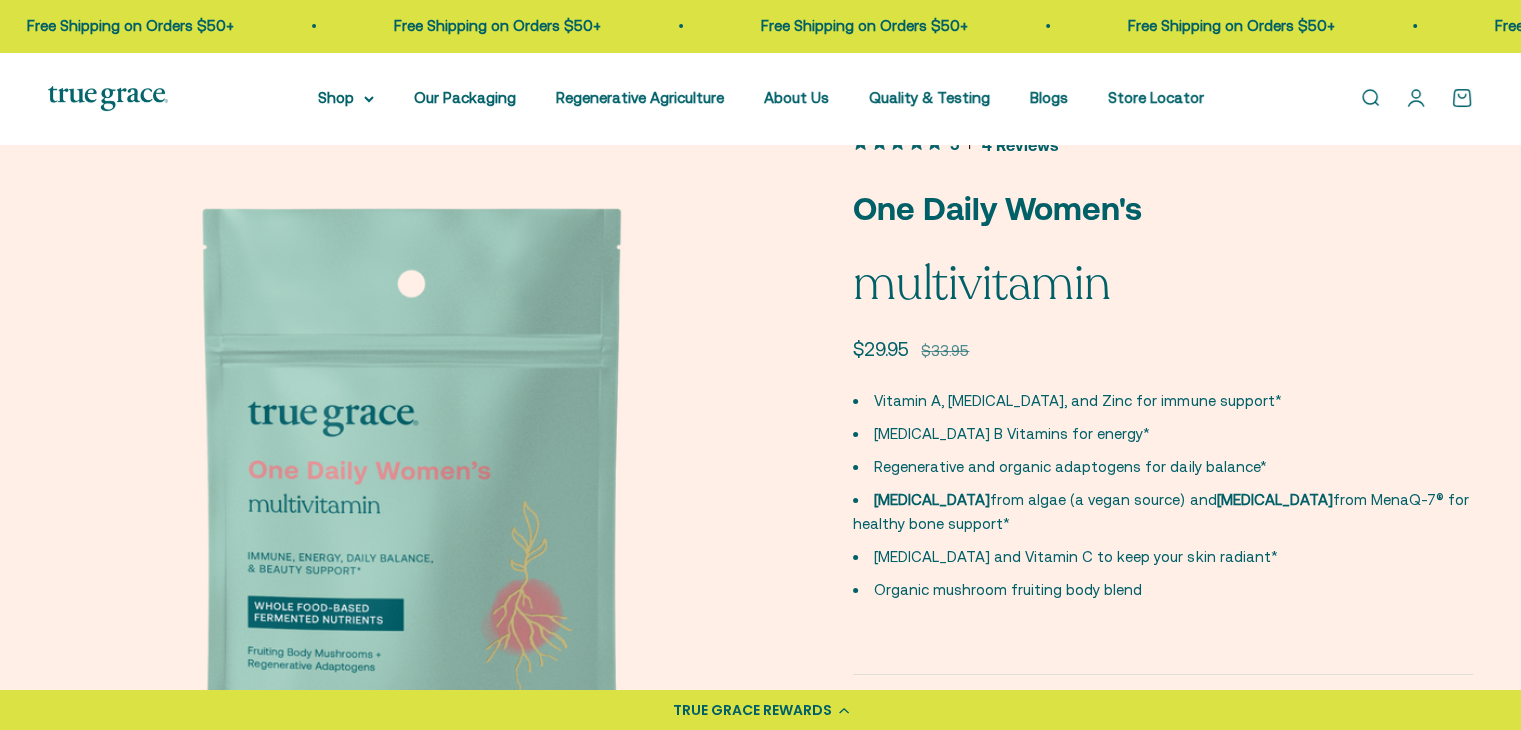 scroll, scrollTop: 0, scrollLeft: 781, axis: horizontal 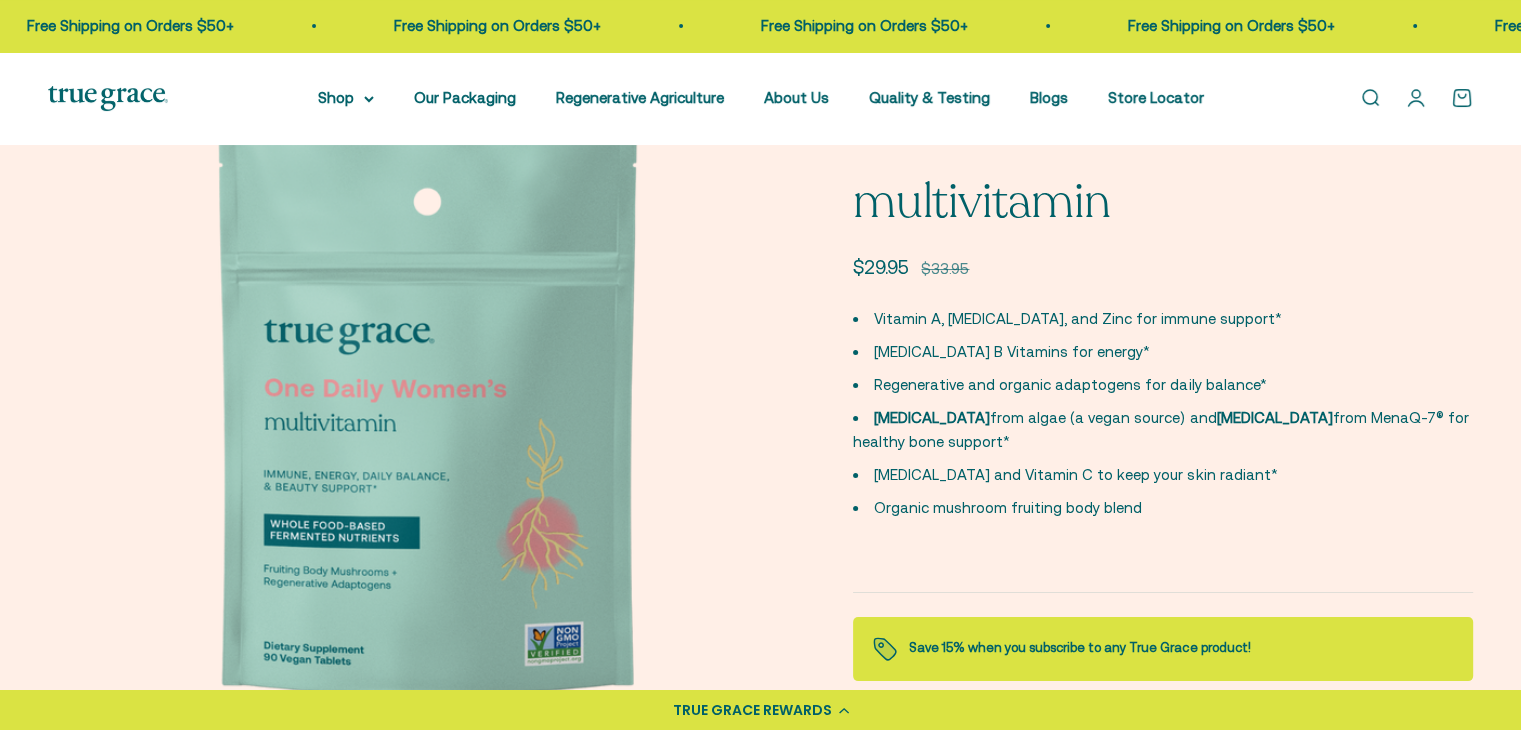 click at bounding box center (426, 425) 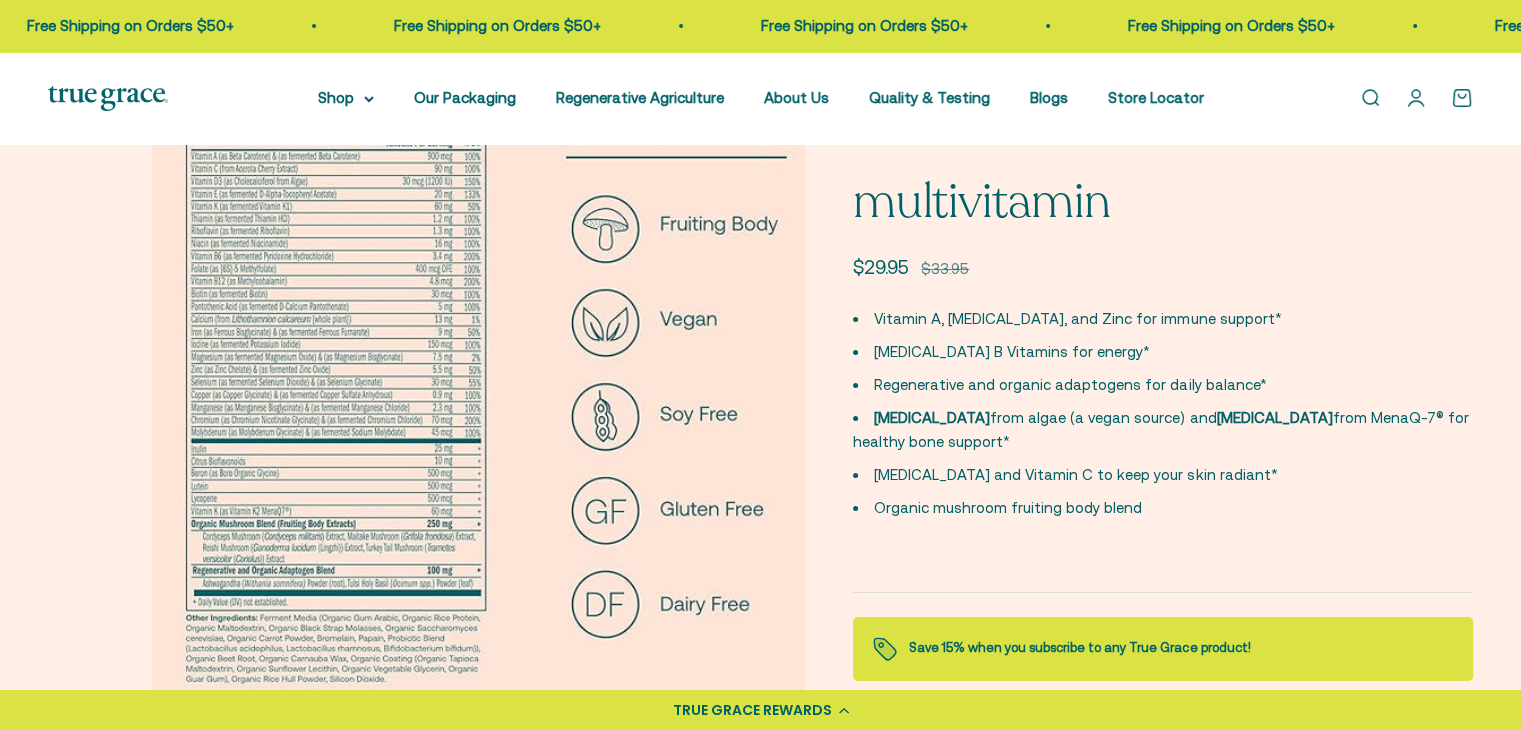 scroll, scrollTop: 0, scrollLeft: 1562, axis: horizontal 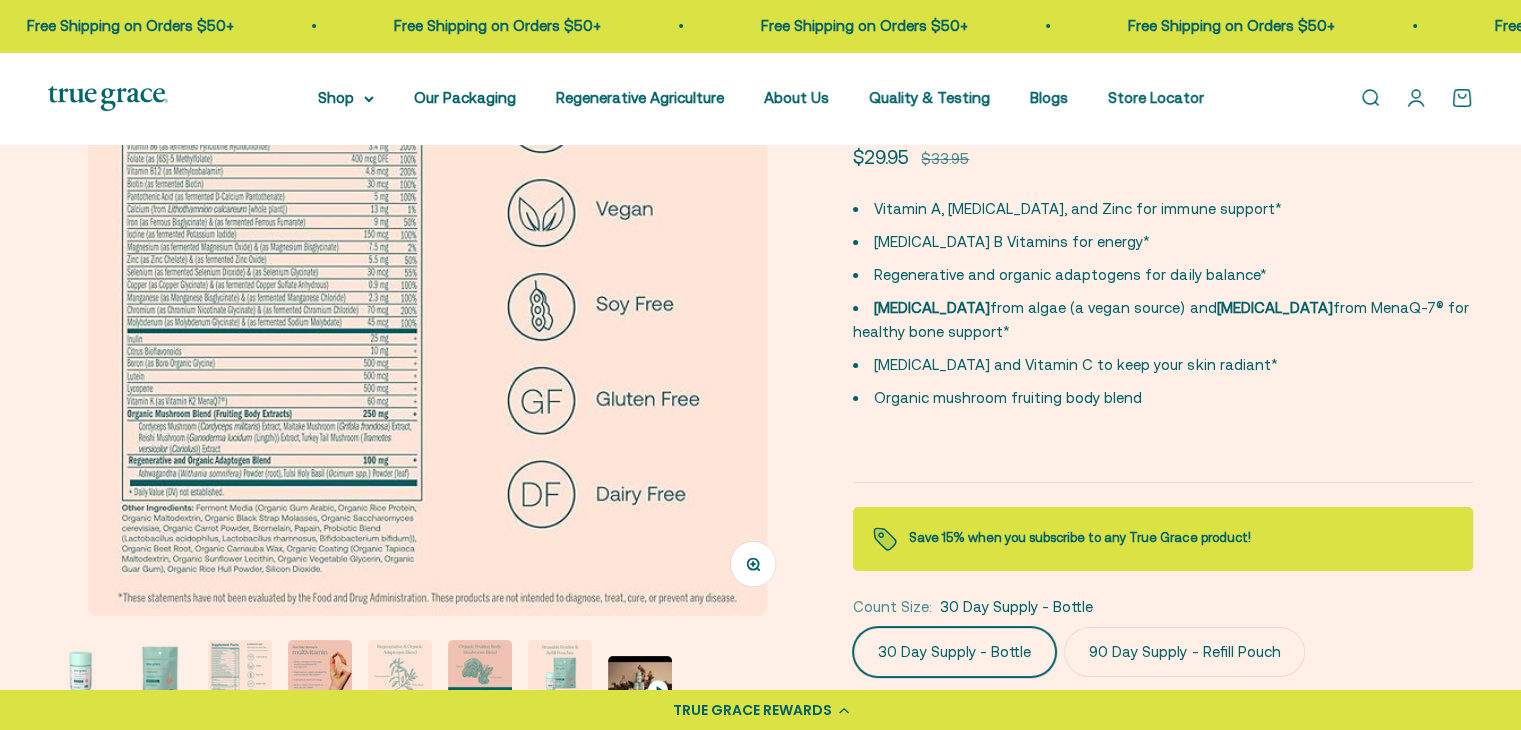 click 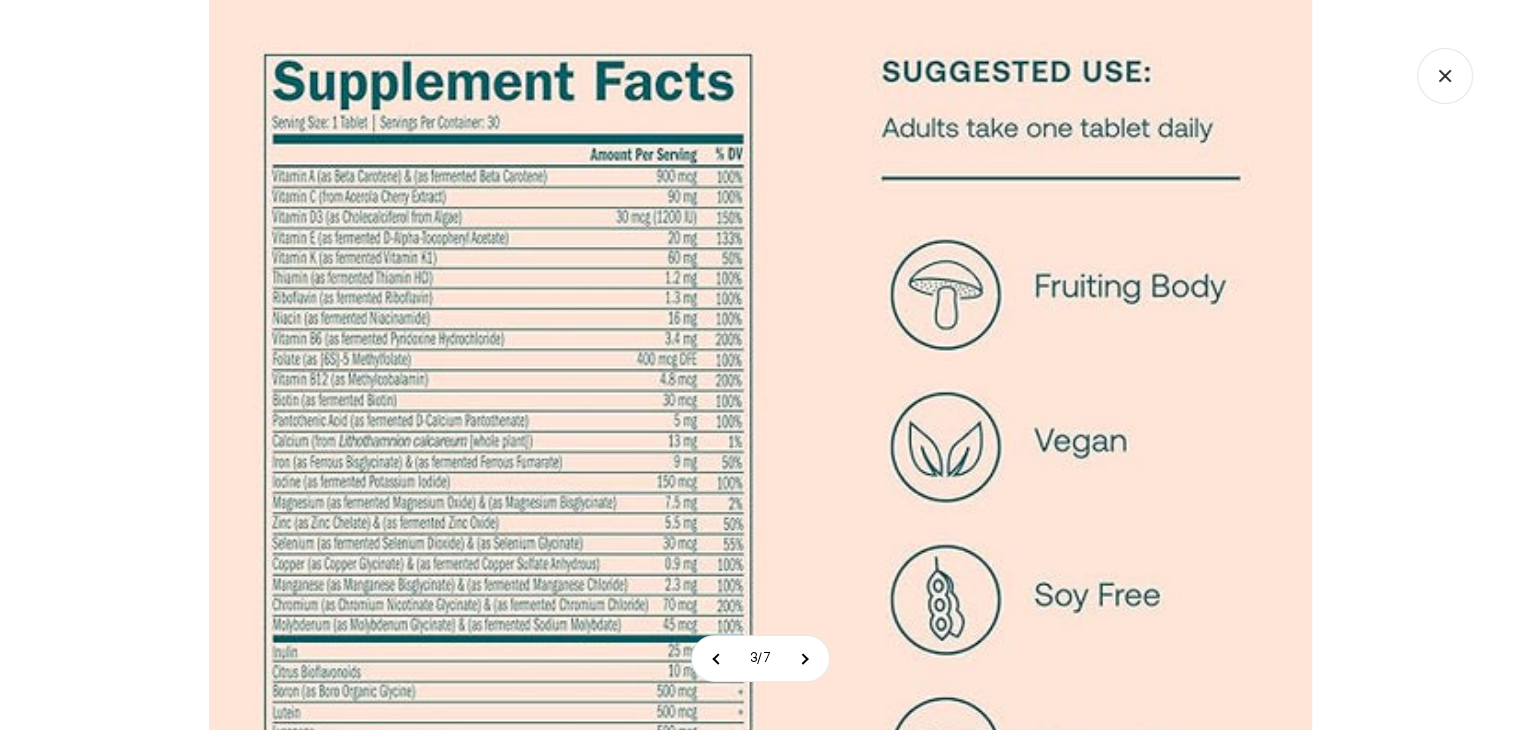 click 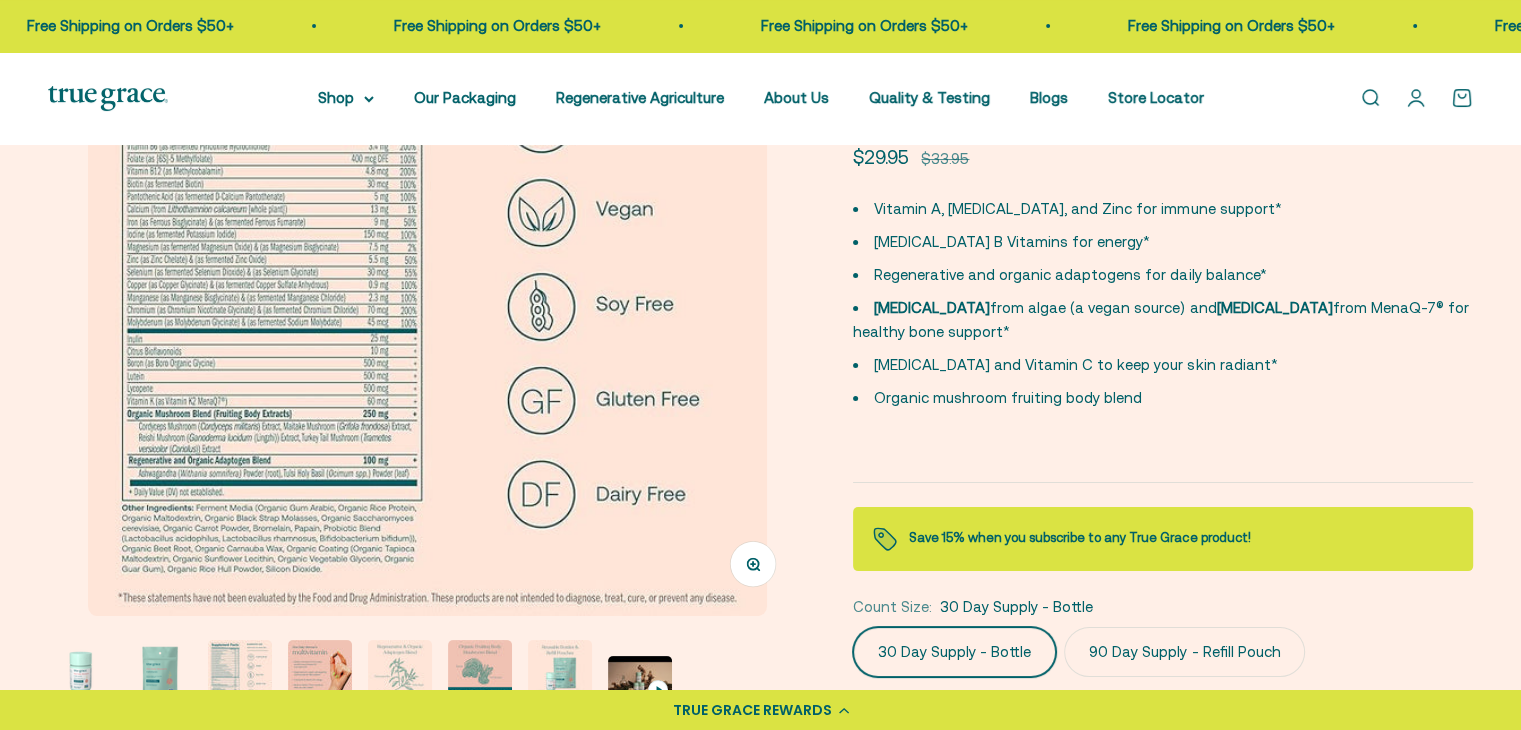 scroll, scrollTop: 160, scrollLeft: 0, axis: vertical 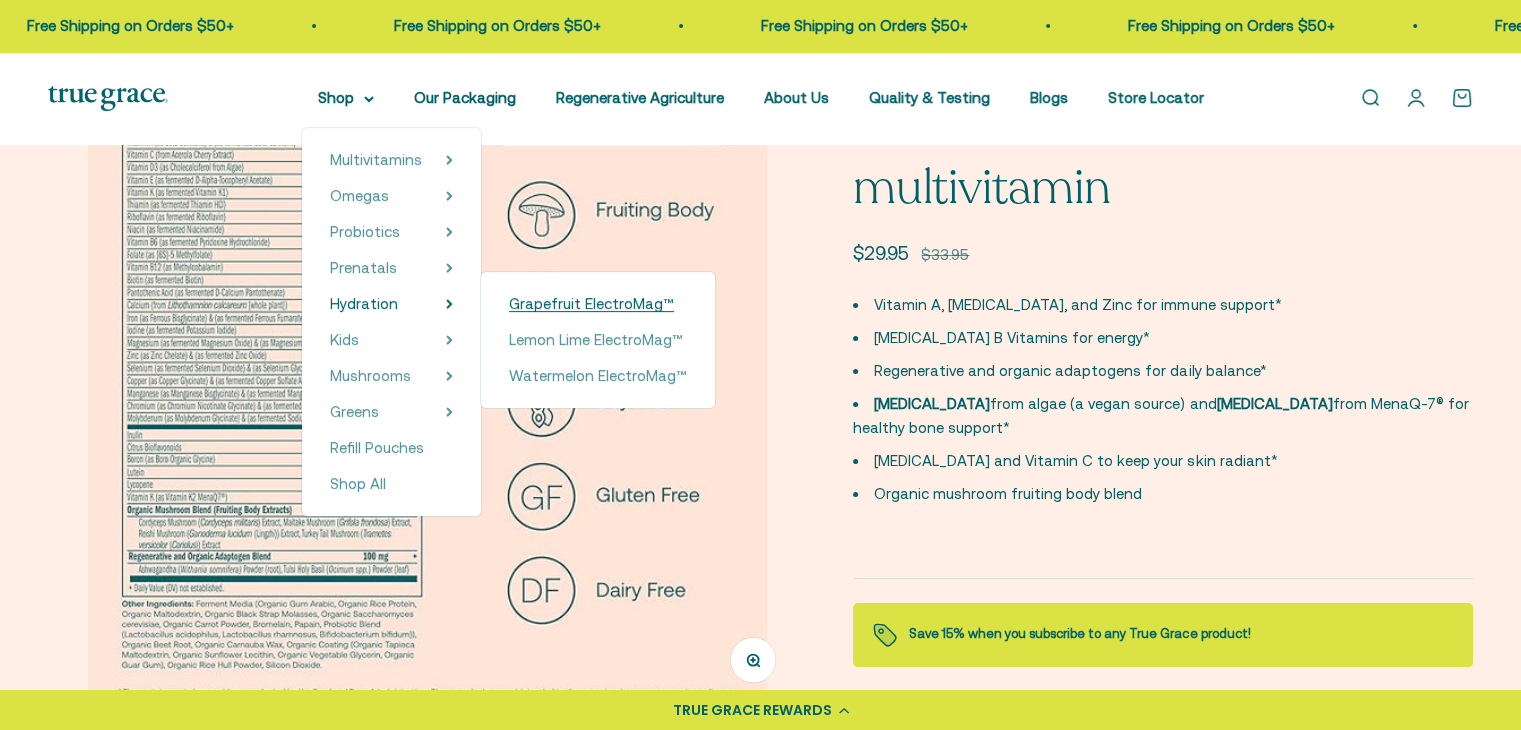 click on "Grapefruit ElectroMag™" at bounding box center [591, 303] 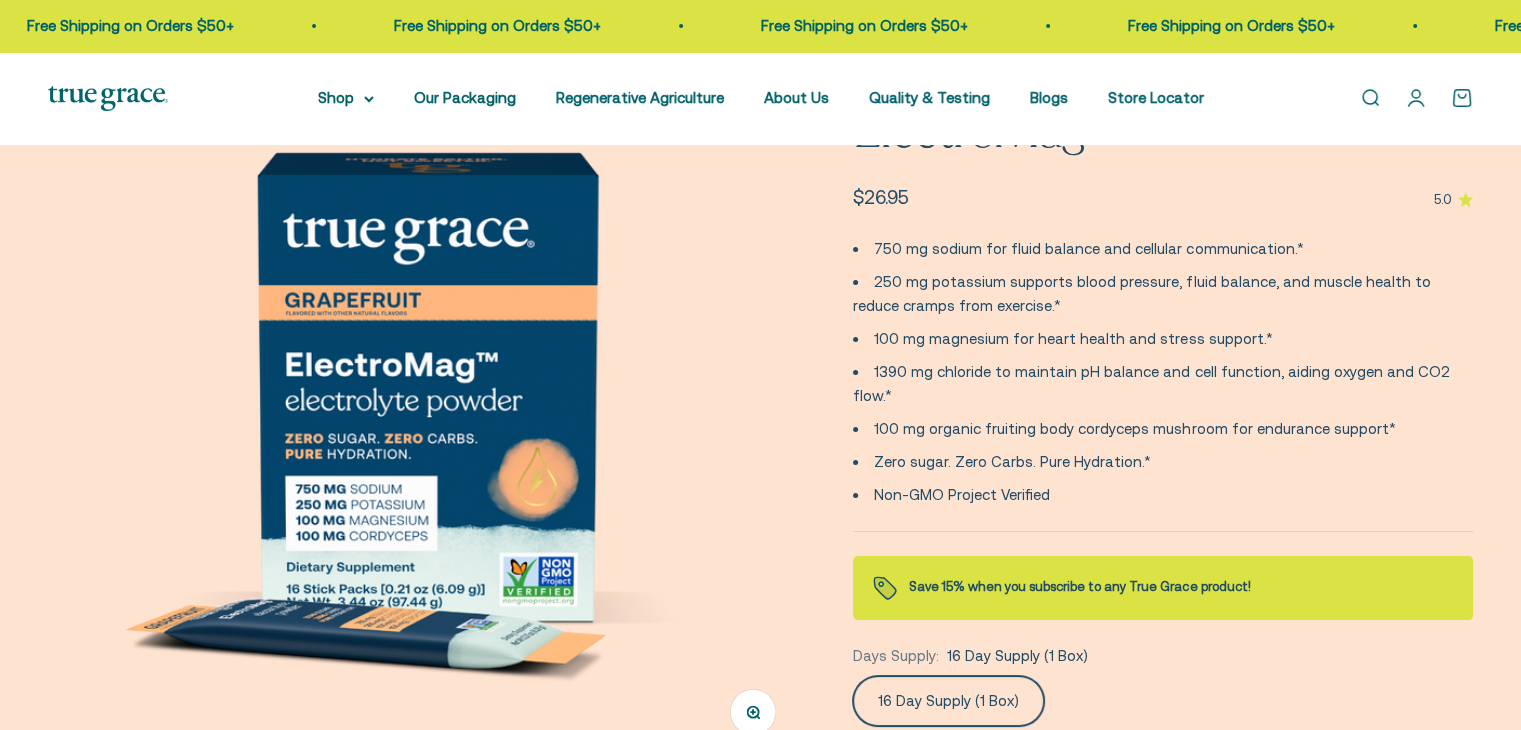 scroll, scrollTop: 186, scrollLeft: 0, axis: vertical 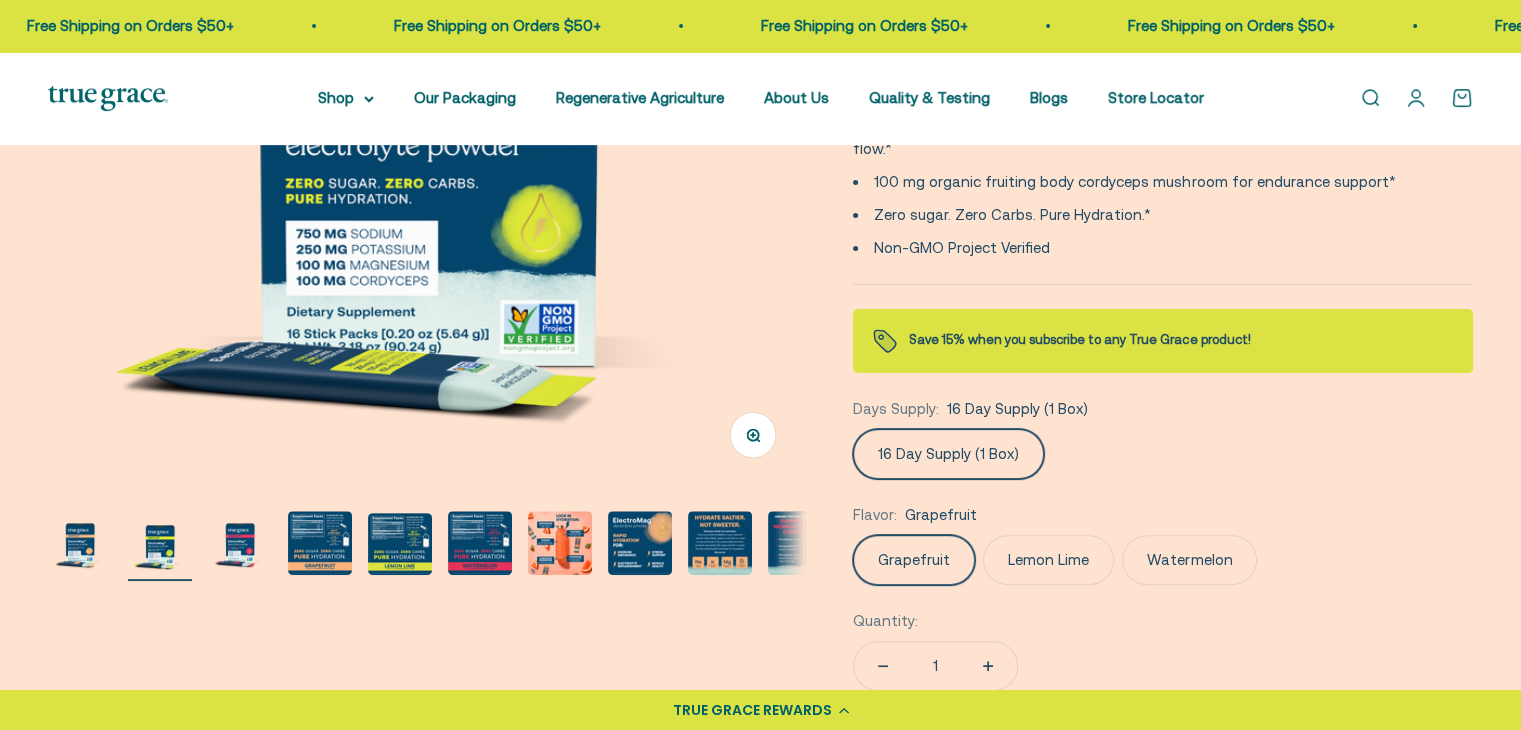 click on "Lemon Lime" 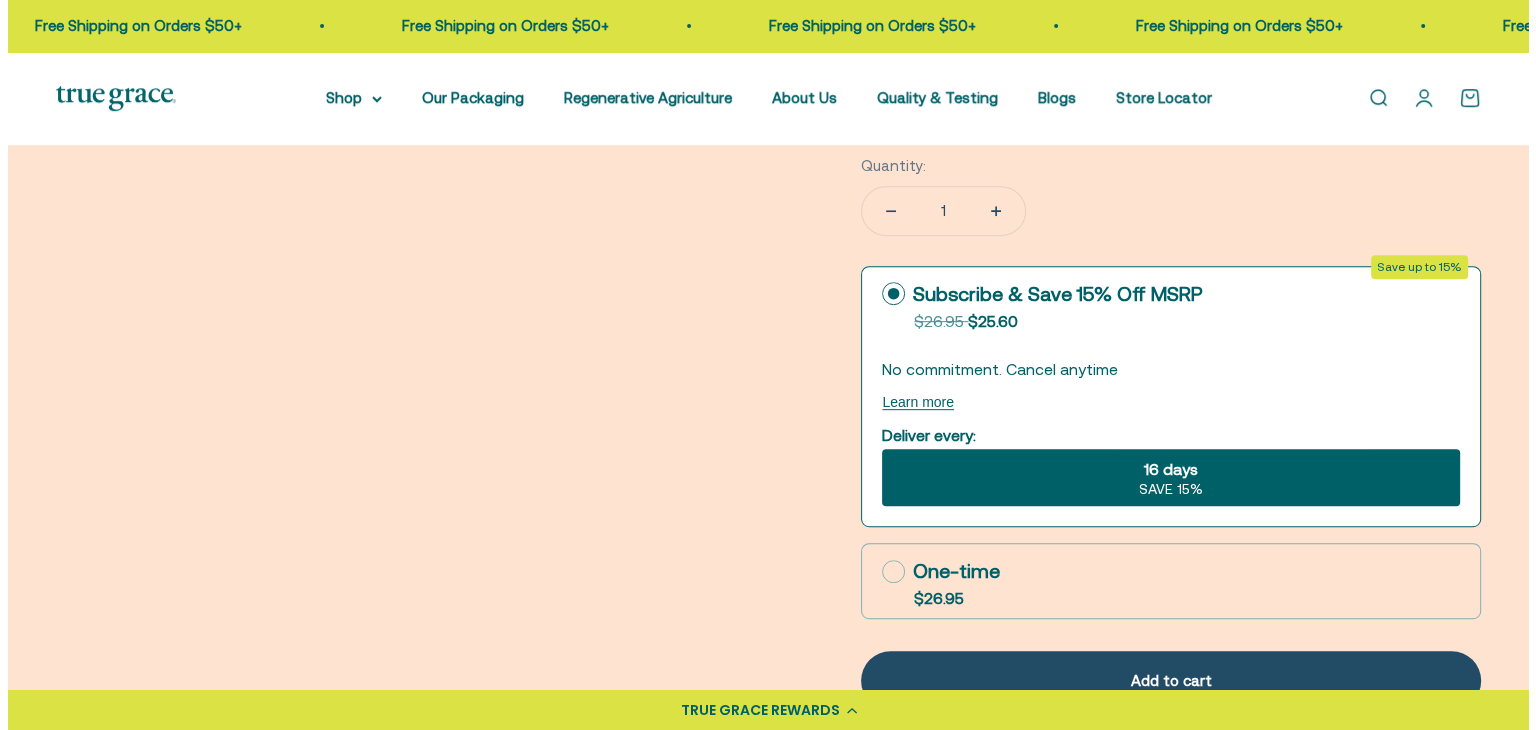scroll, scrollTop: 922, scrollLeft: 0, axis: vertical 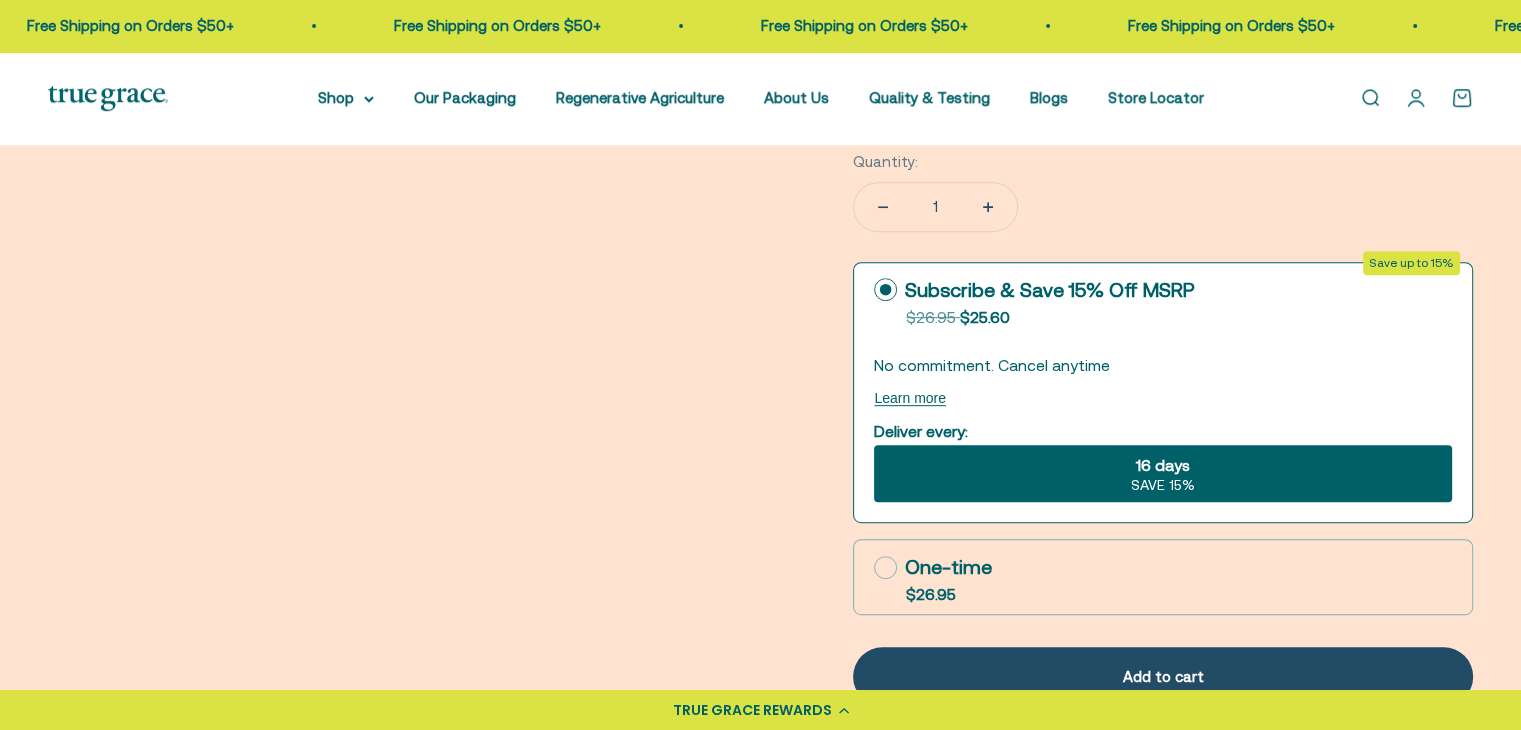 click 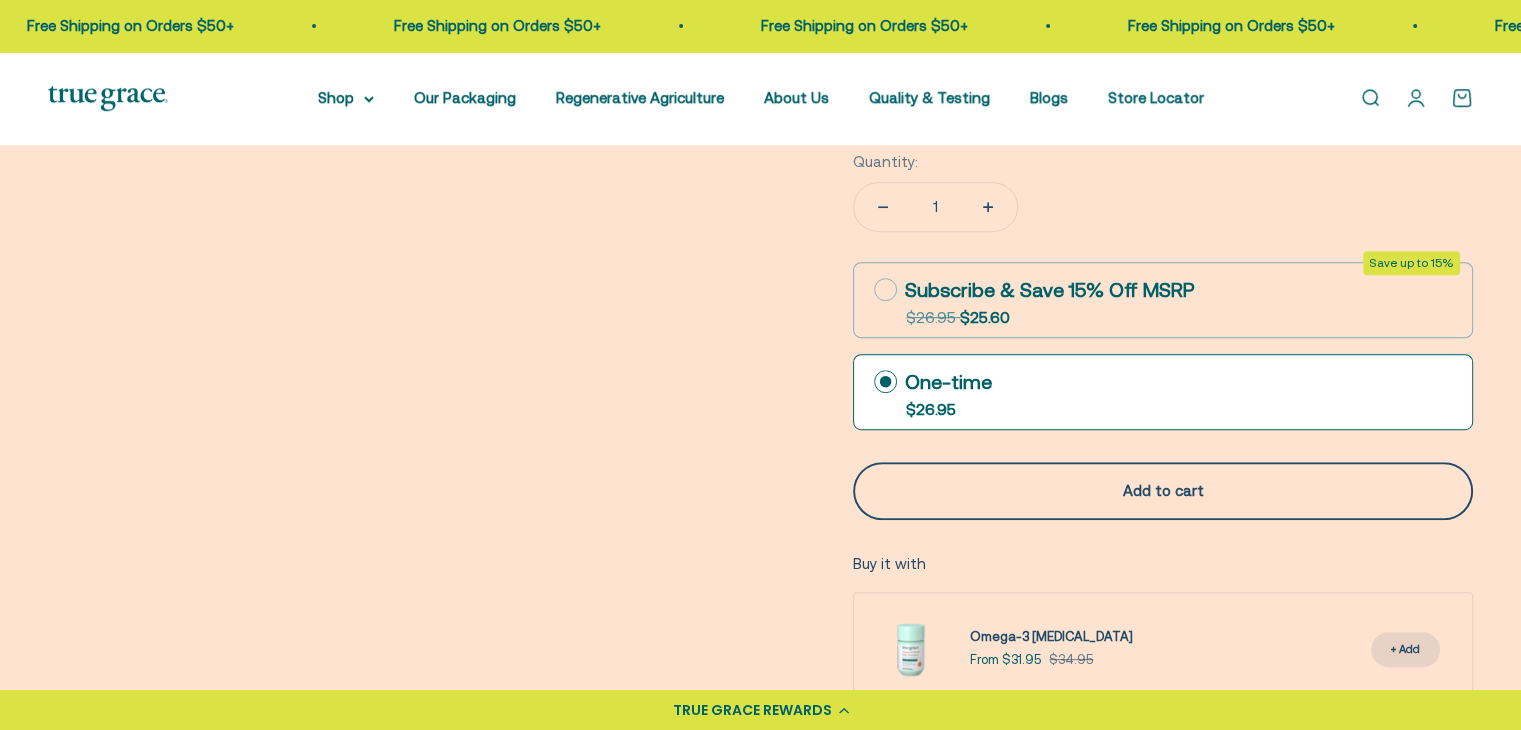 click on "Add to cart" at bounding box center (1163, 491) 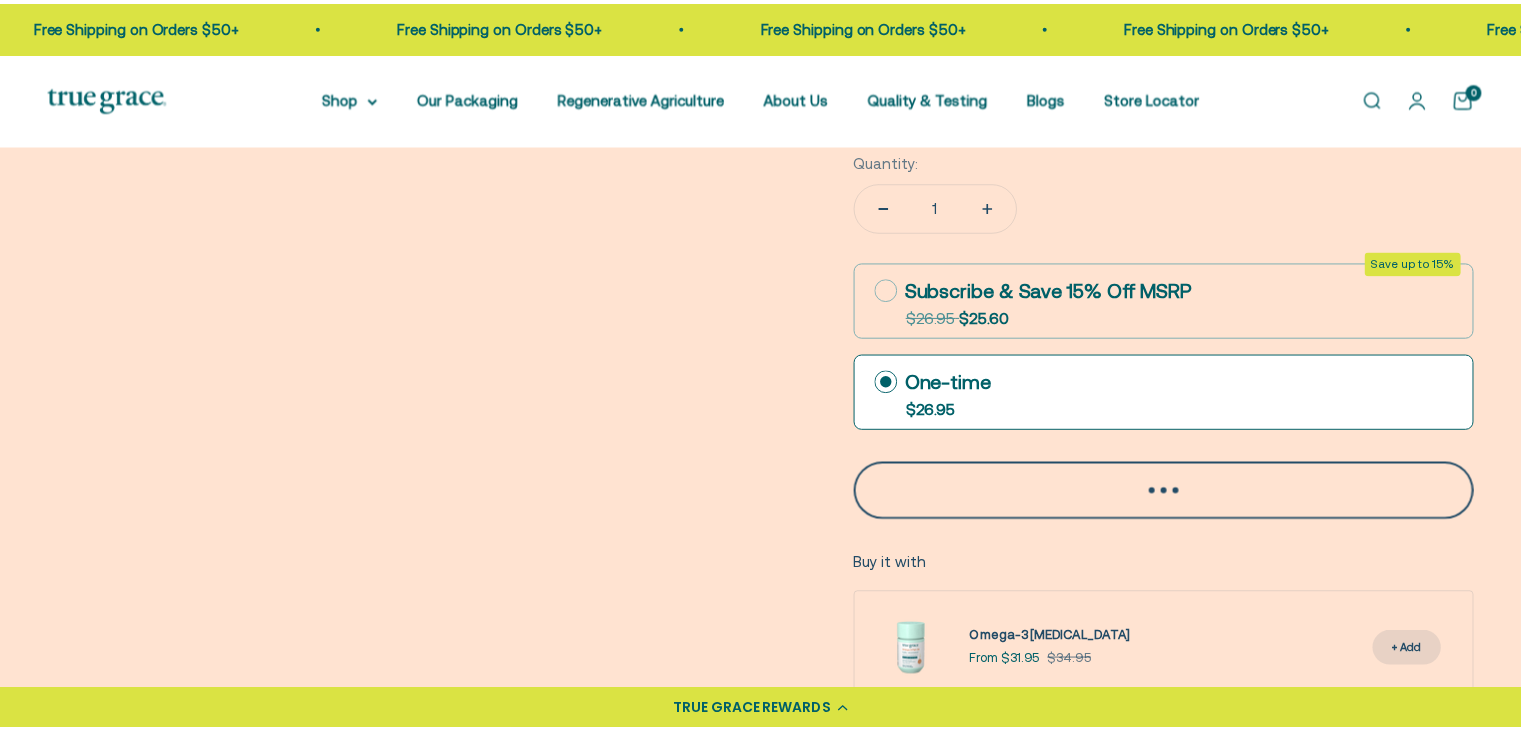 scroll, scrollTop: 0, scrollLeft: 789, axis: horizontal 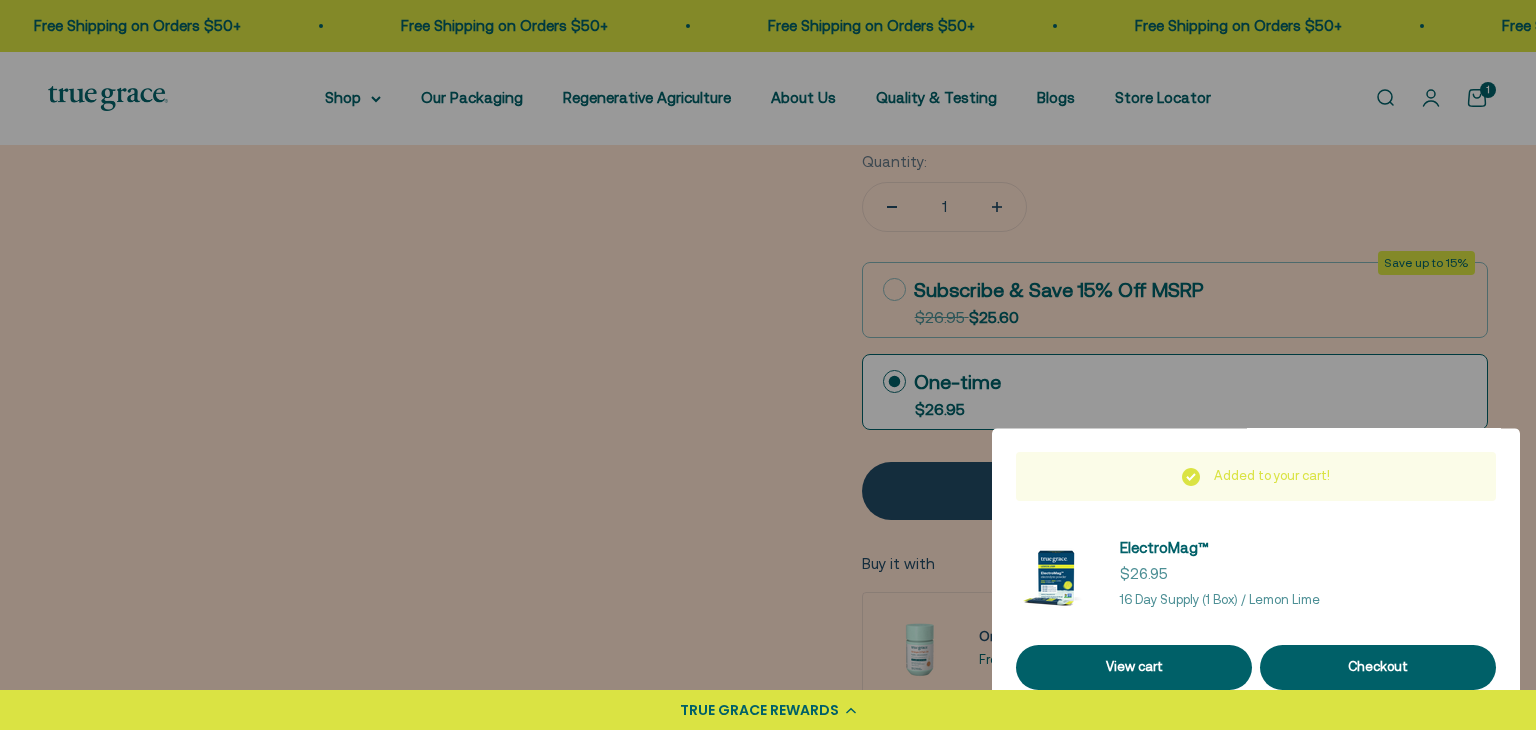 click at bounding box center [768, 365] 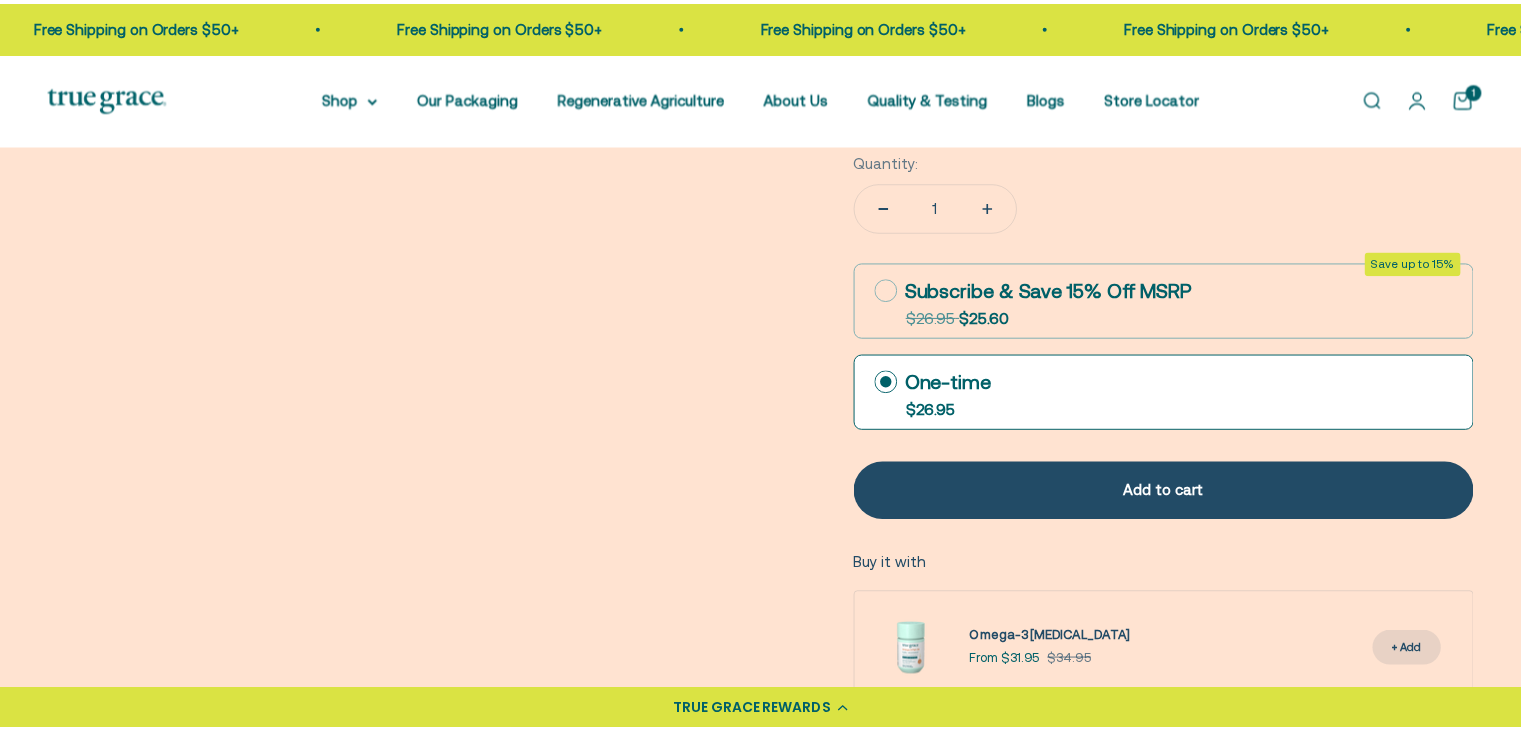 scroll, scrollTop: 0, scrollLeft: 781, axis: horizontal 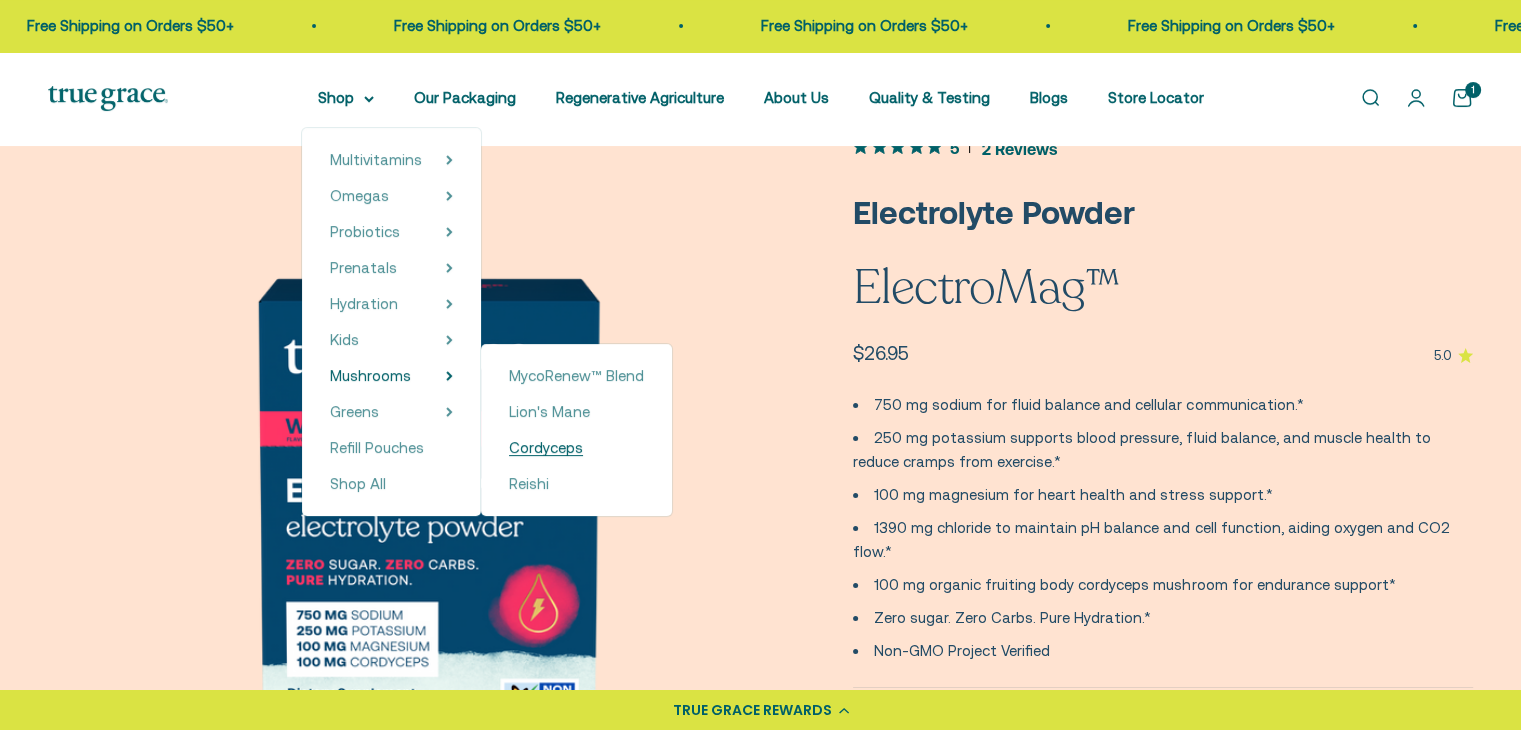 click on "Cordyceps" at bounding box center (576, 448) 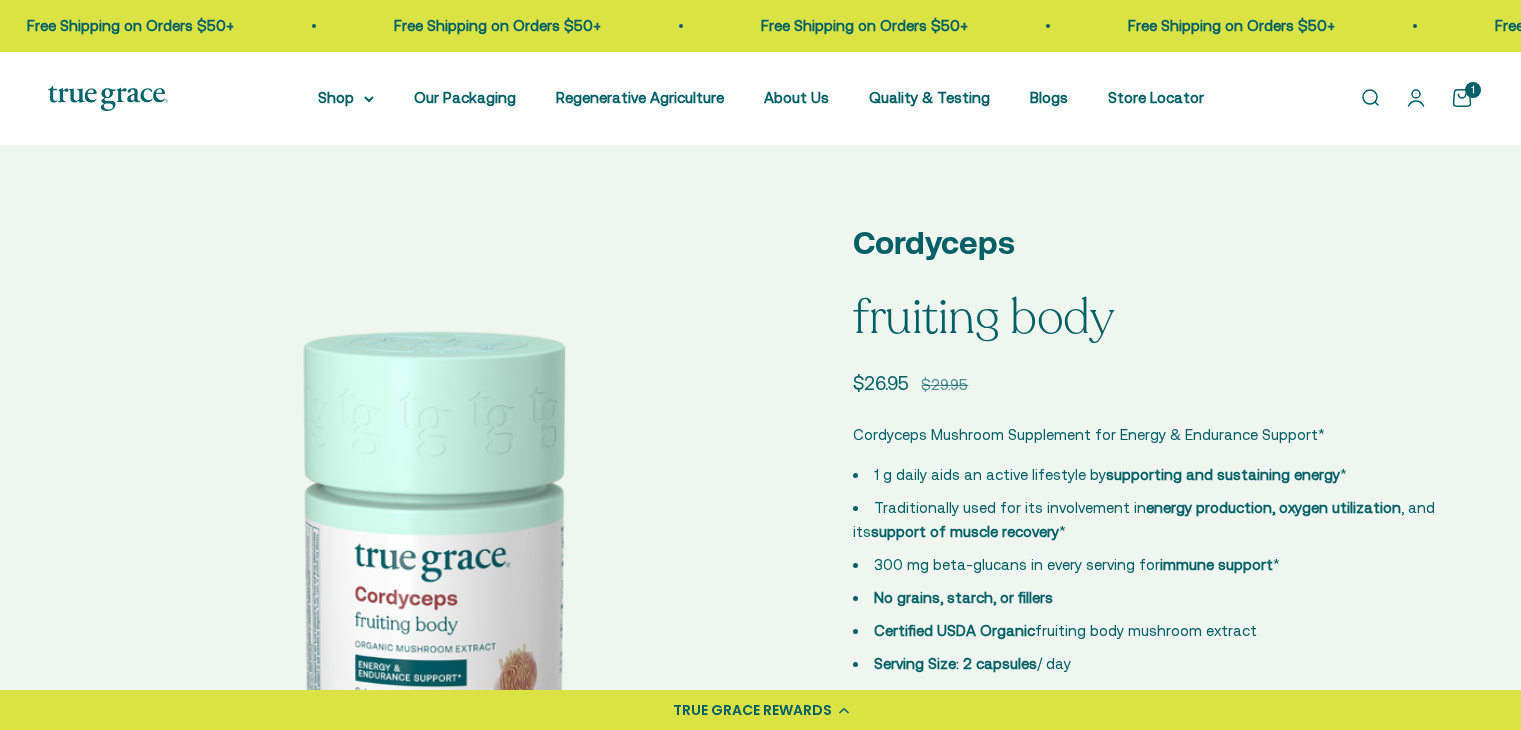 scroll, scrollTop: 152, scrollLeft: 0, axis: vertical 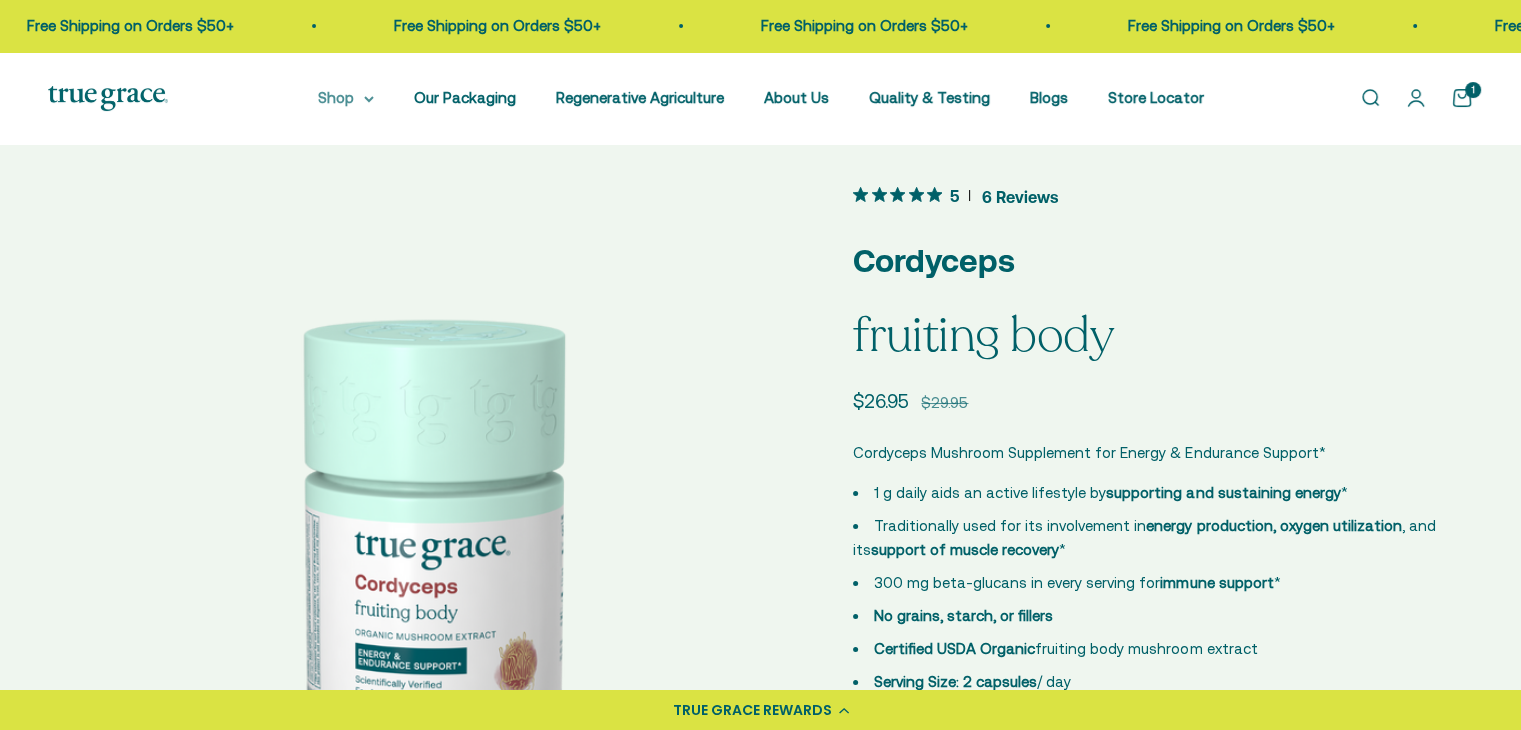 click on "Shop" at bounding box center (346, 98) 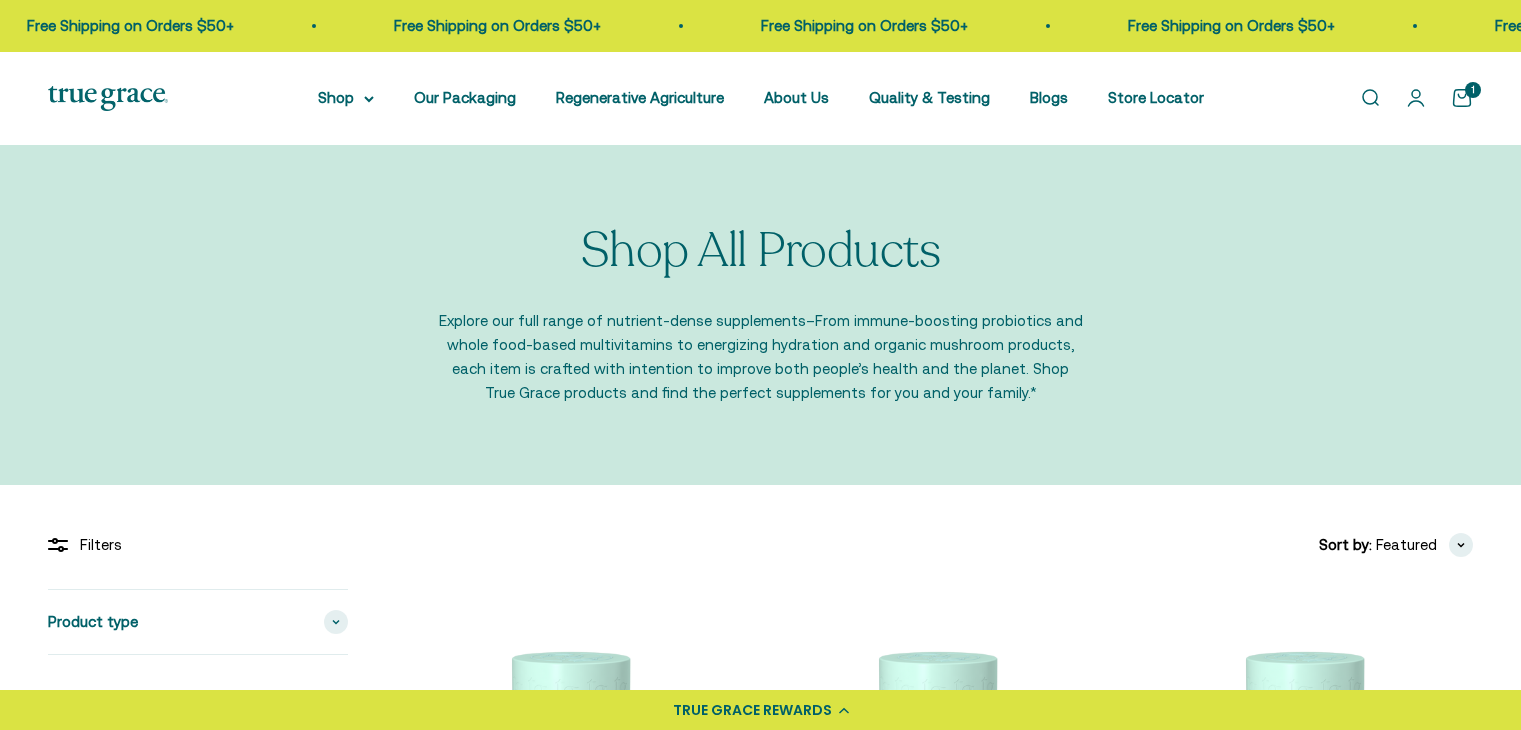 scroll, scrollTop: 0, scrollLeft: 0, axis: both 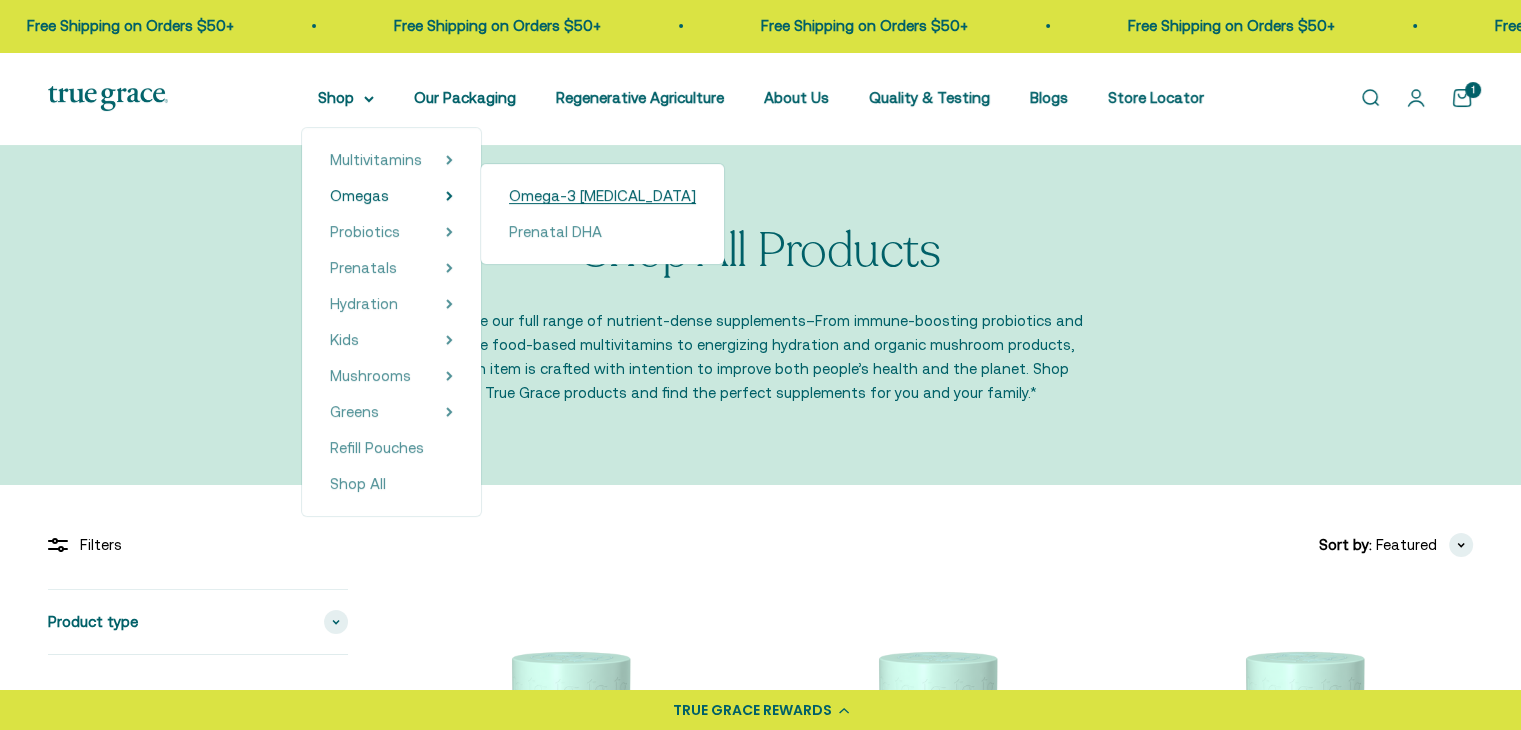 click on "Omega-3 [MEDICAL_DATA]" at bounding box center [602, 195] 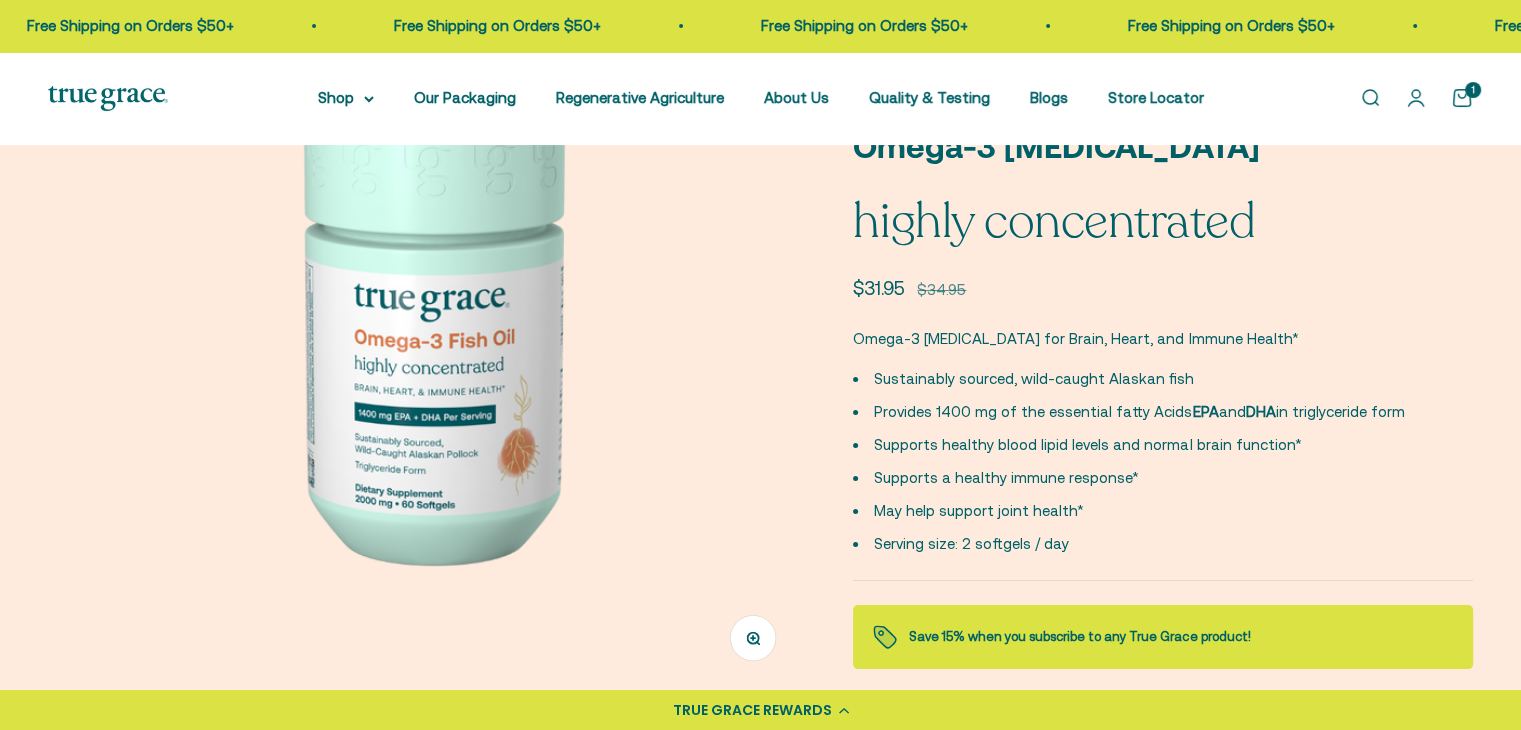 scroll, scrollTop: 260, scrollLeft: 0, axis: vertical 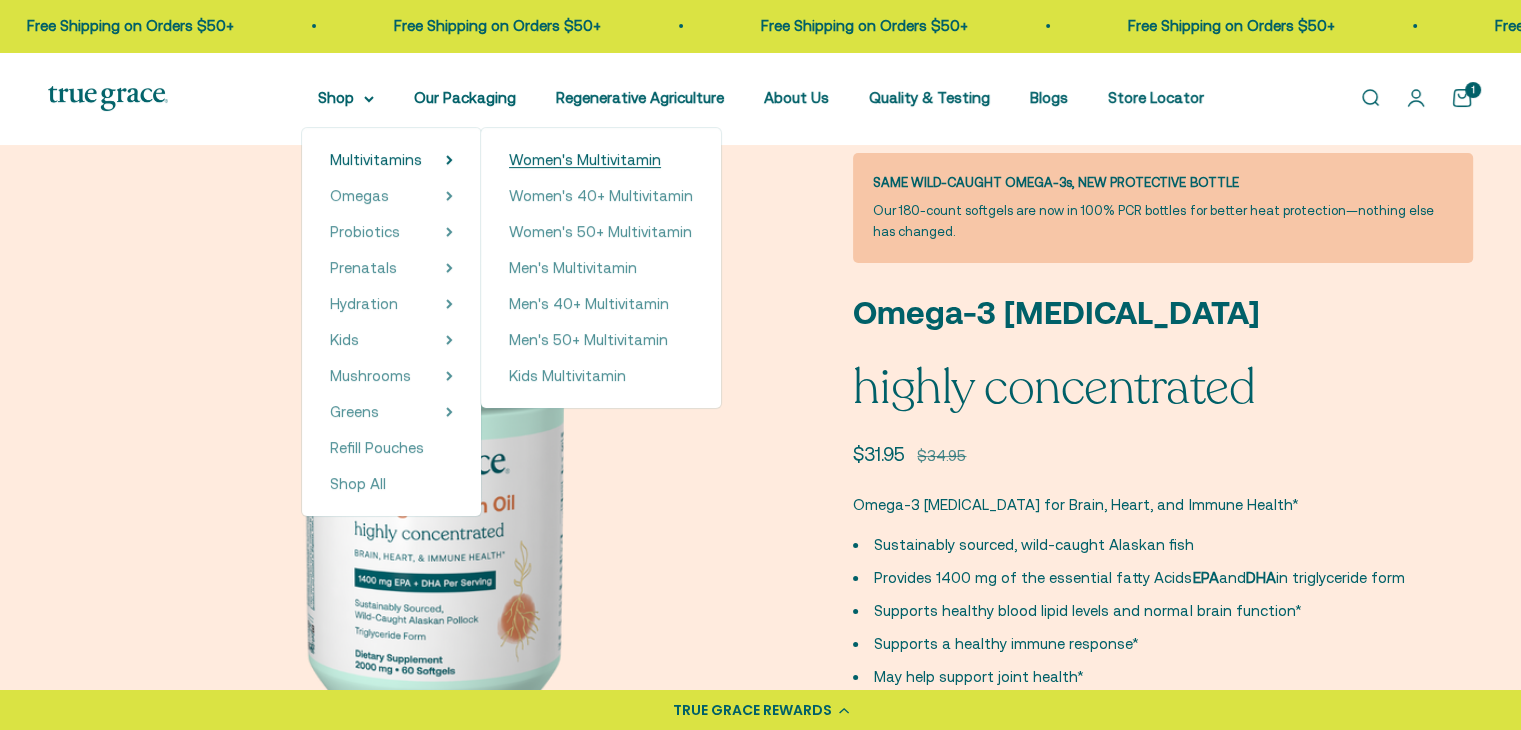 click on "Women's Multivitamin" at bounding box center (585, 159) 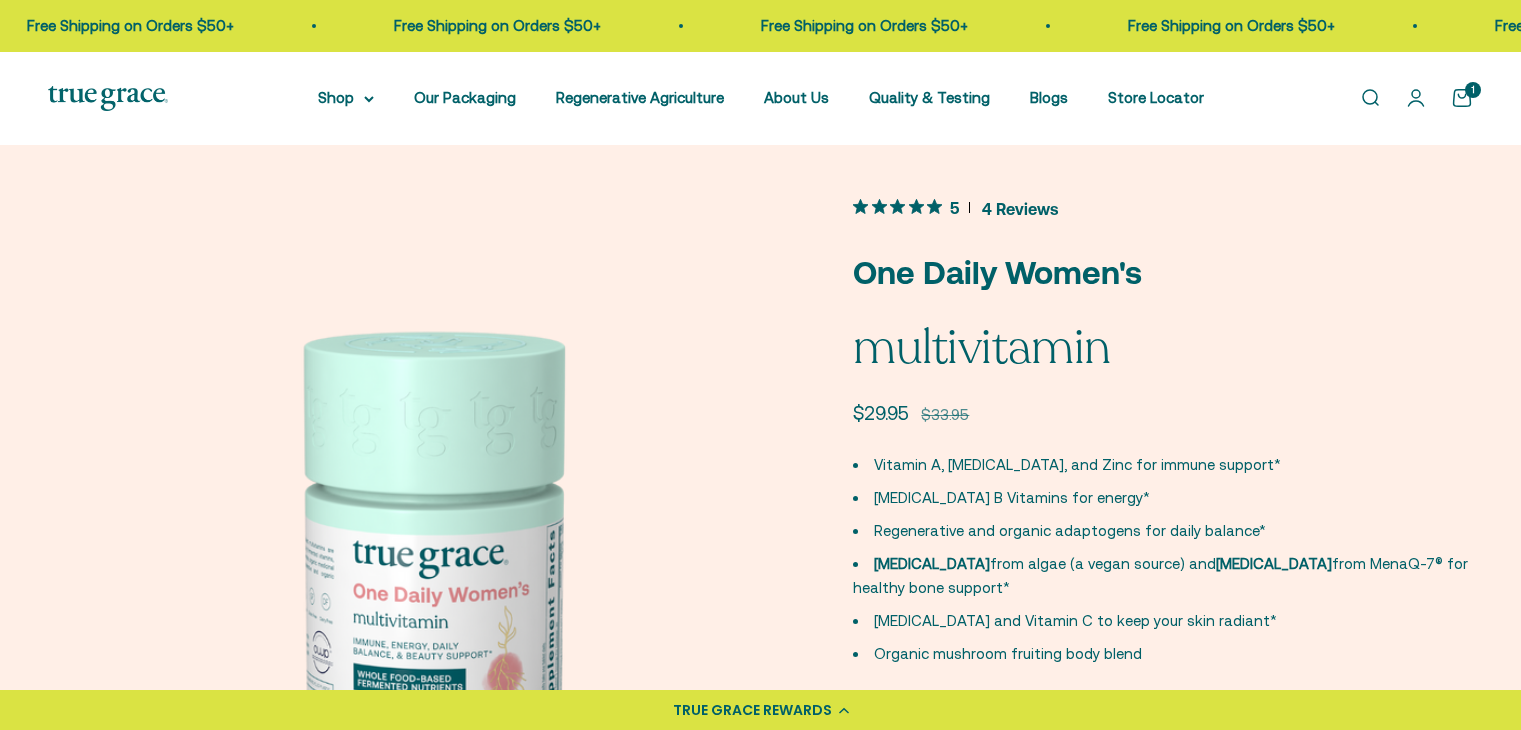 scroll, scrollTop: 0, scrollLeft: 0, axis: both 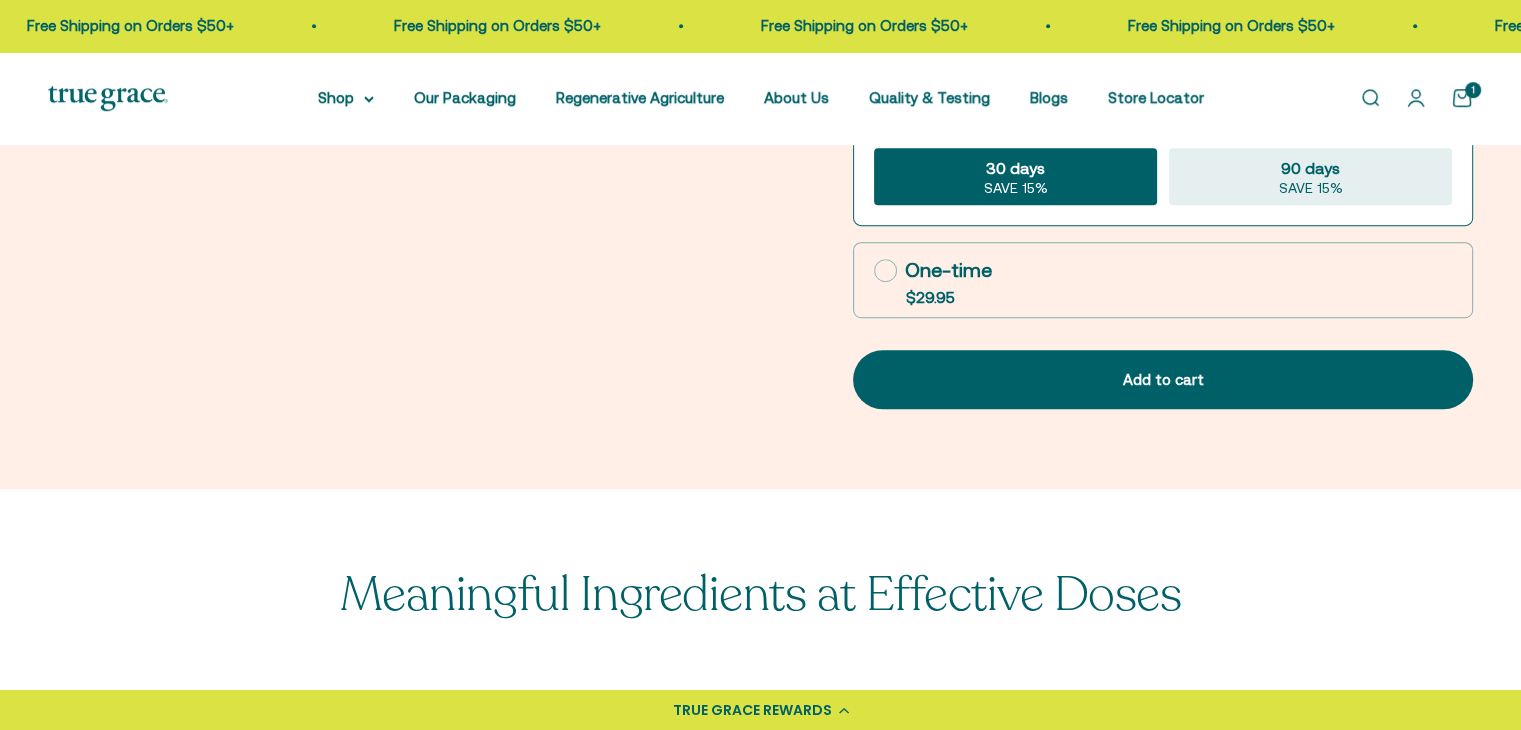 click 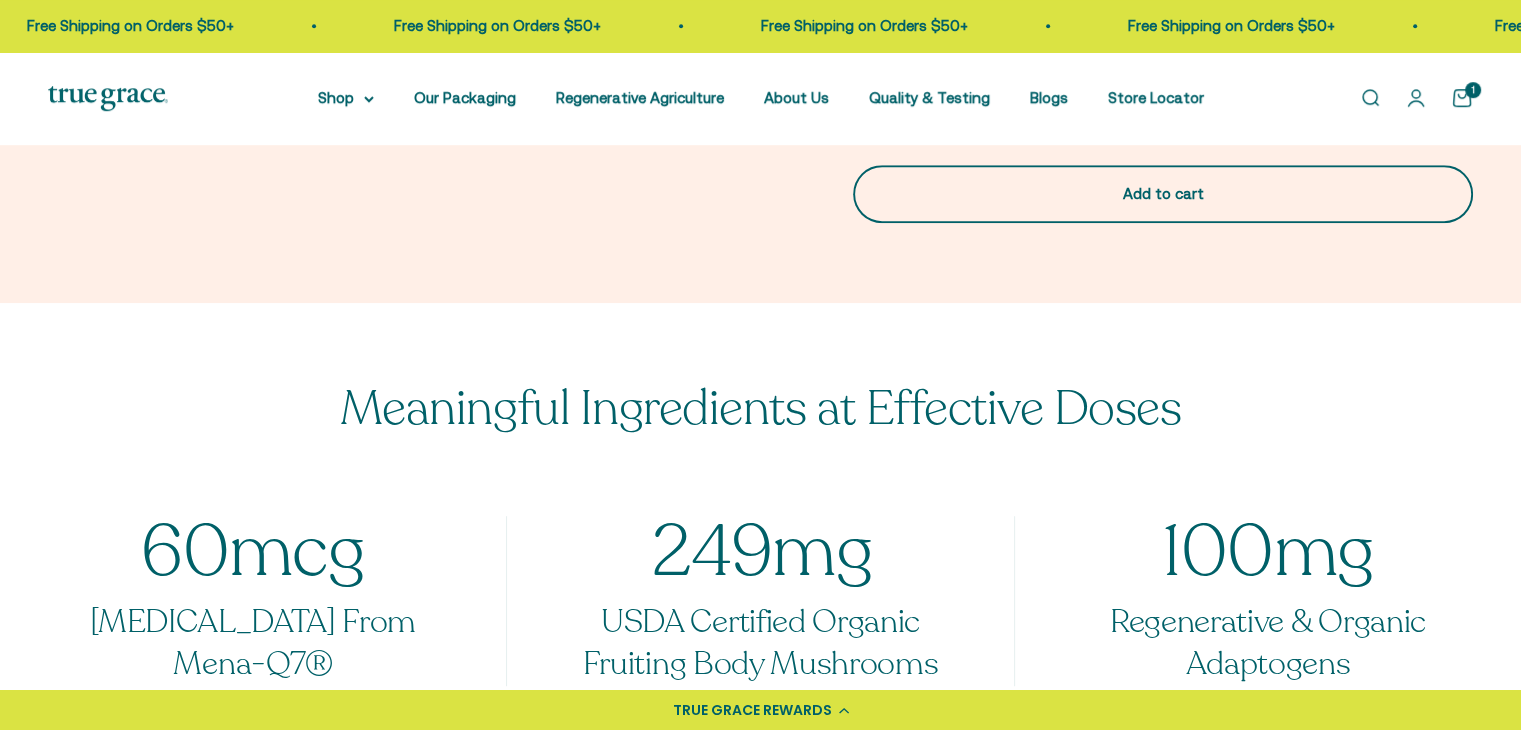 click on "Add to cart" at bounding box center (1163, 194) 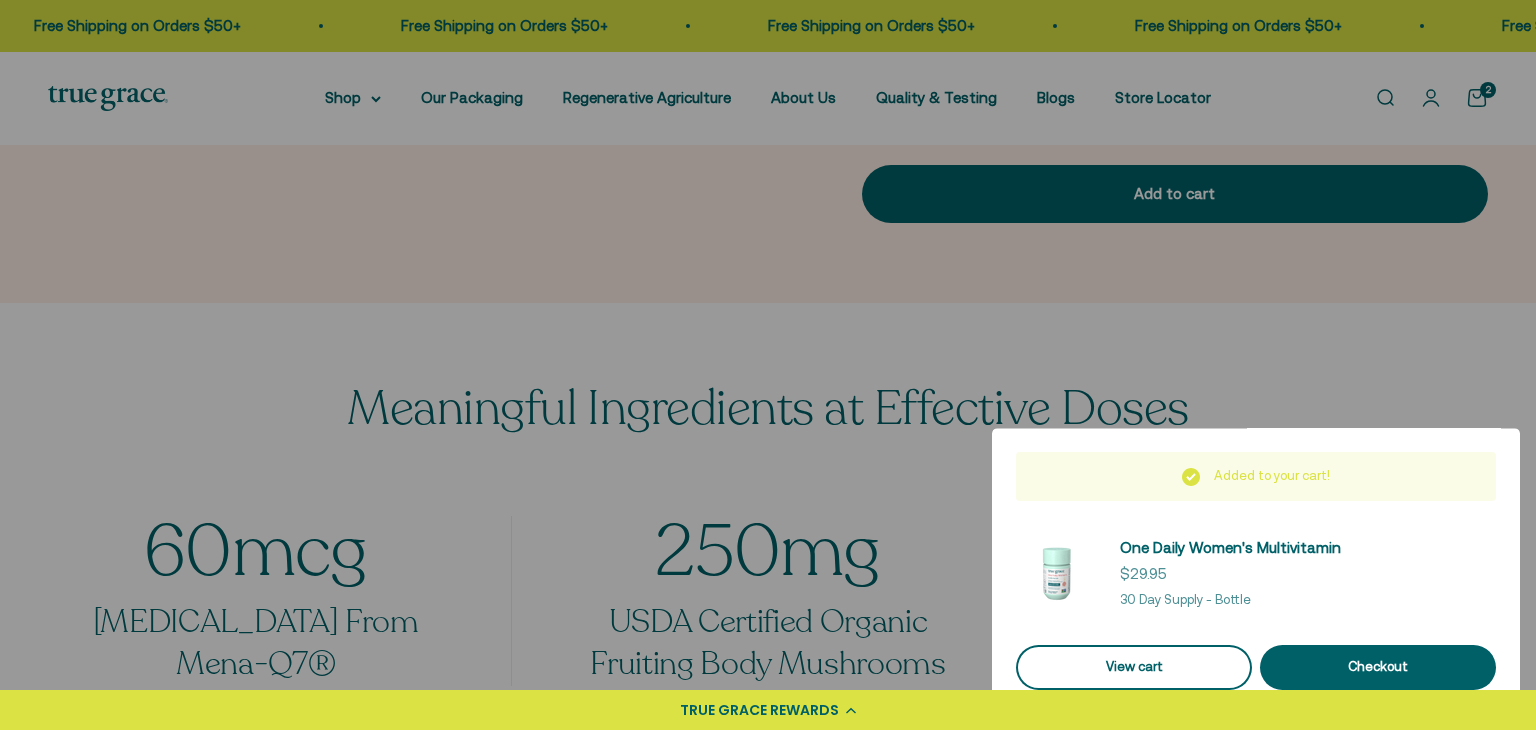 click on "View cart" at bounding box center (1134, 667) 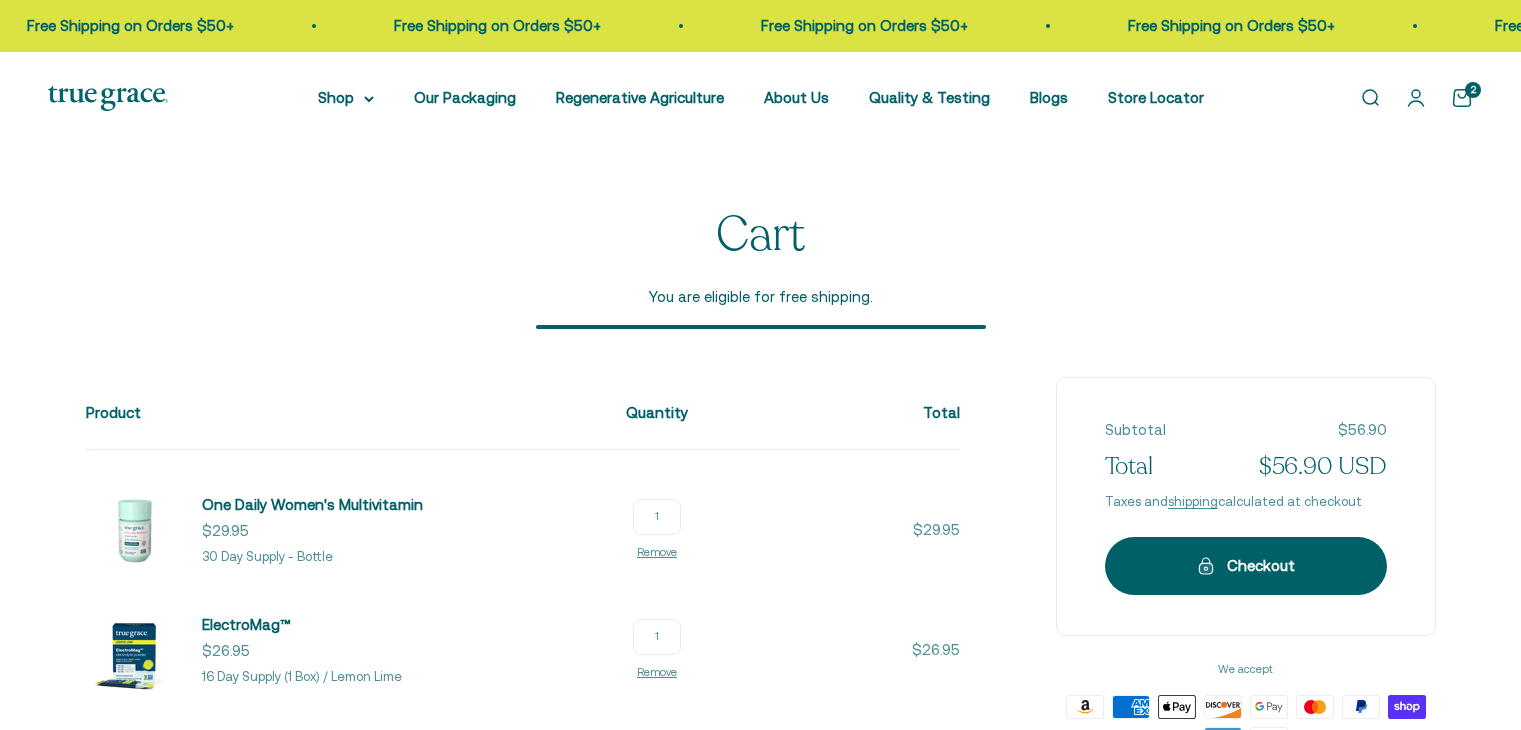scroll, scrollTop: 0, scrollLeft: 0, axis: both 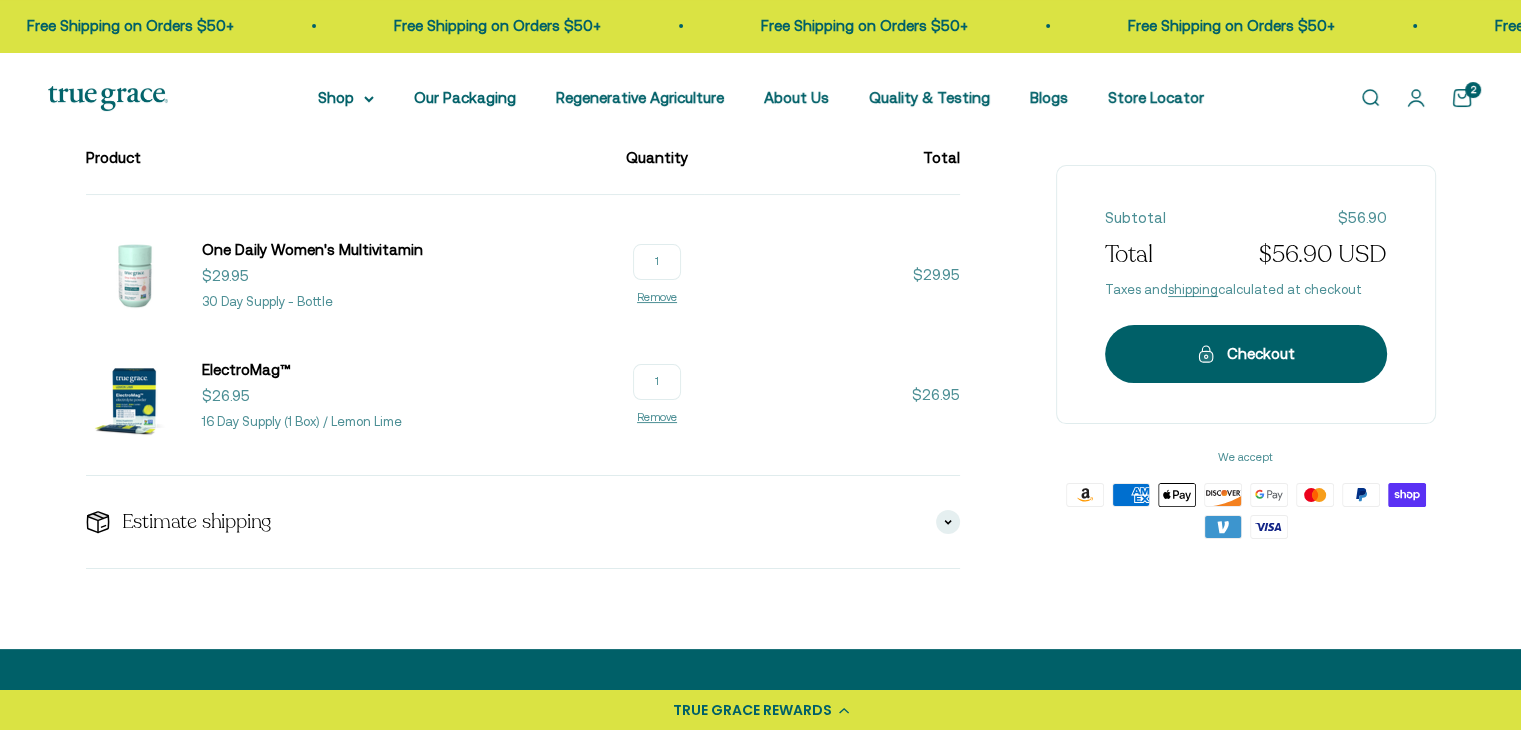 click at bounding box center [134, 275] 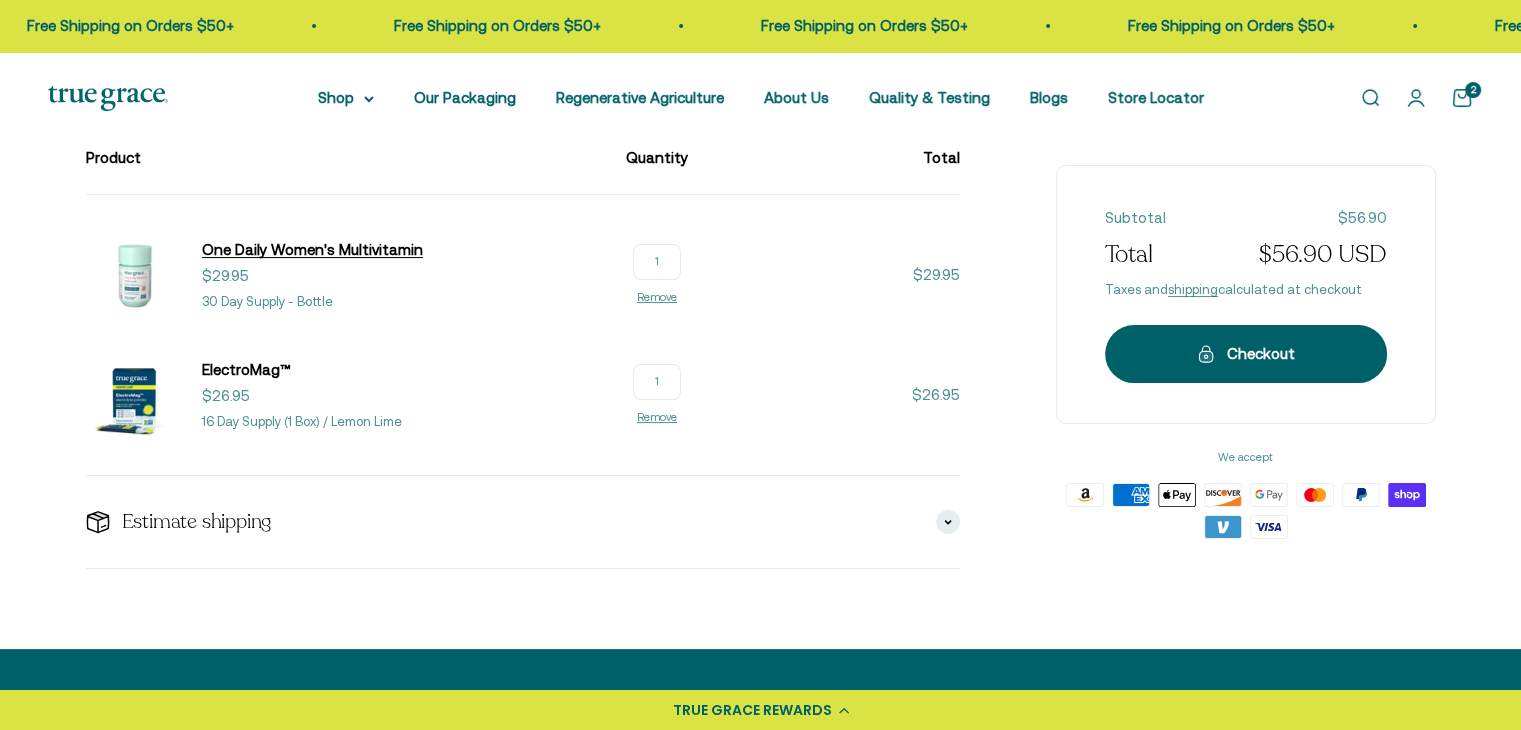 click on "One Daily Women's Multivitamin" at bounding box center [312, 249] 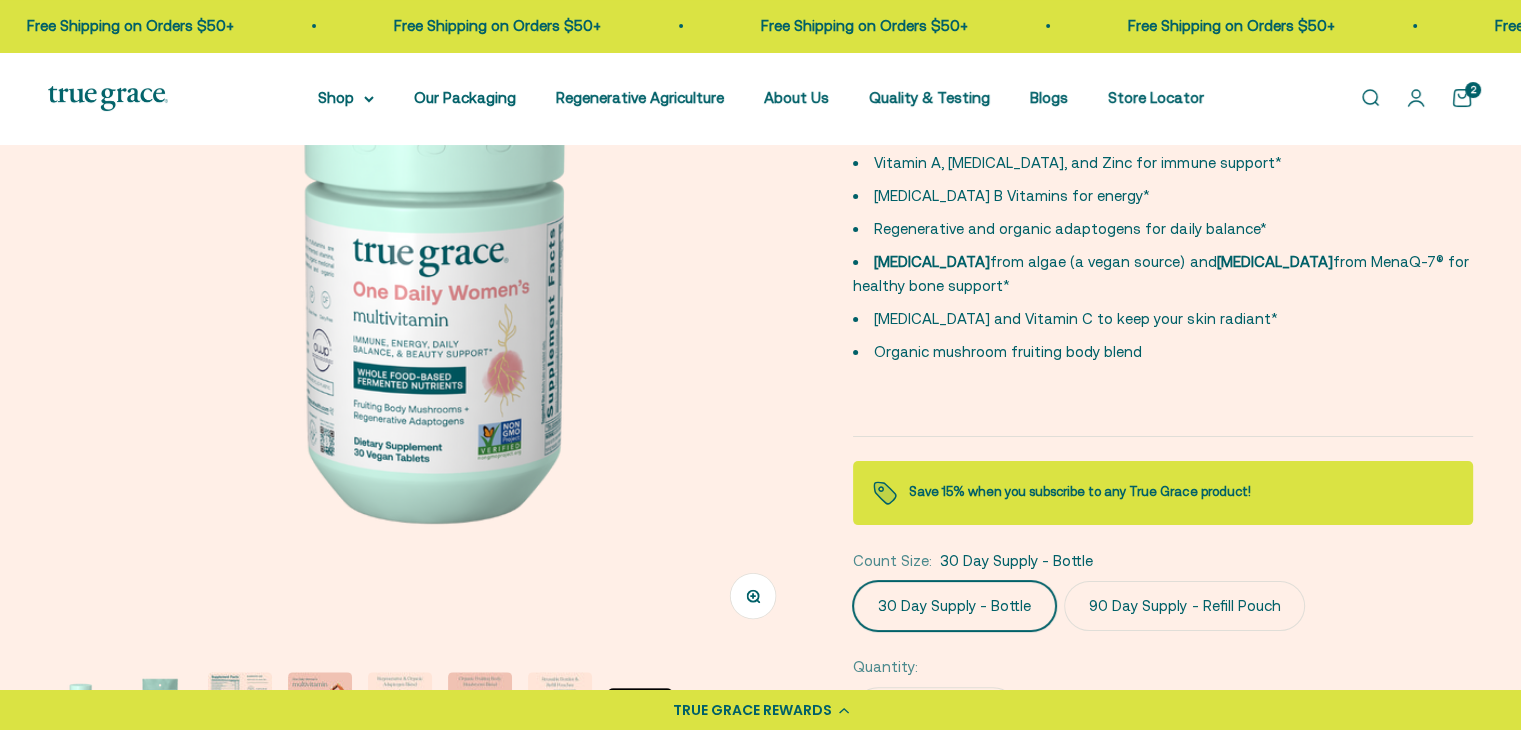 scroll, scrollTop: 302, scrollLeft: 0, axis: vertical 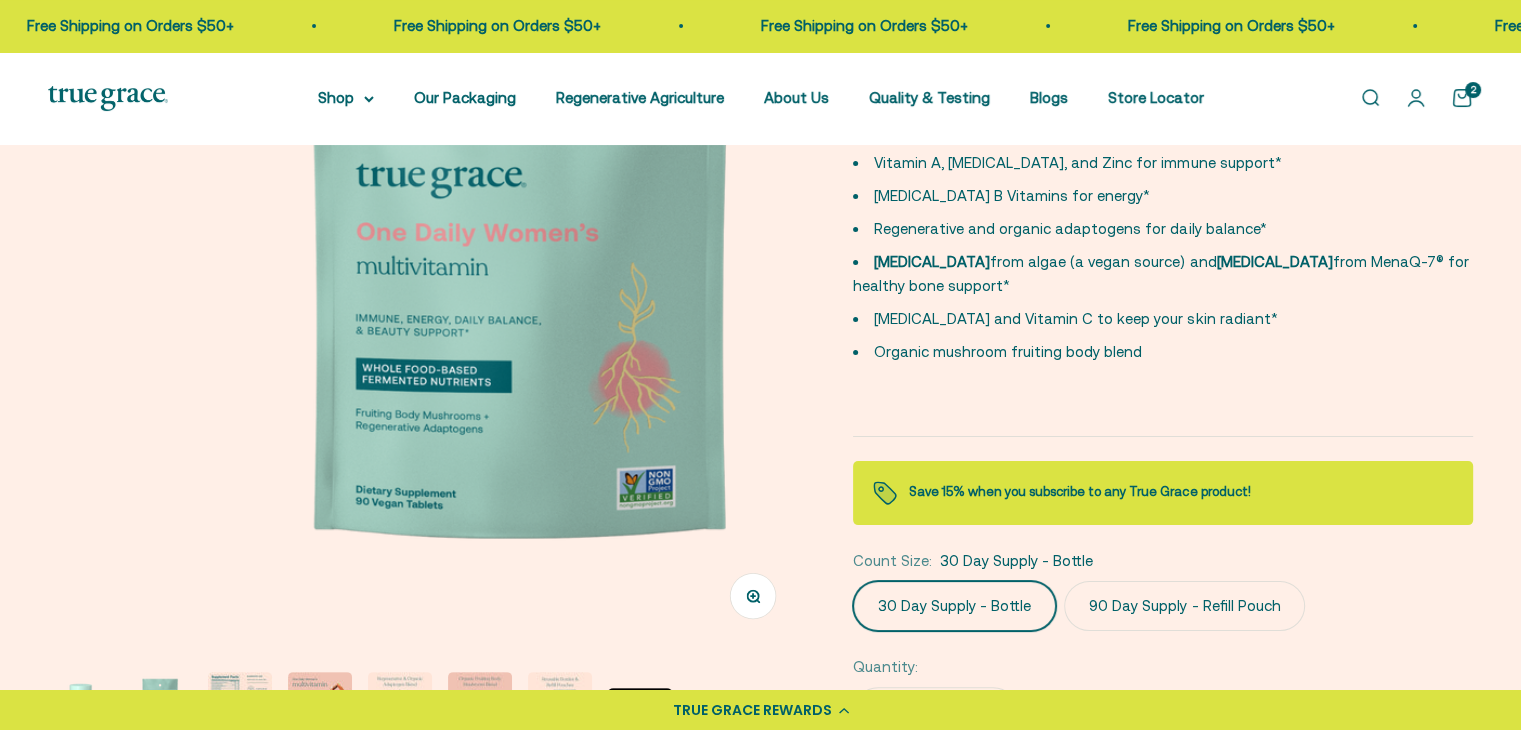 click at bounding box center (518, 269) 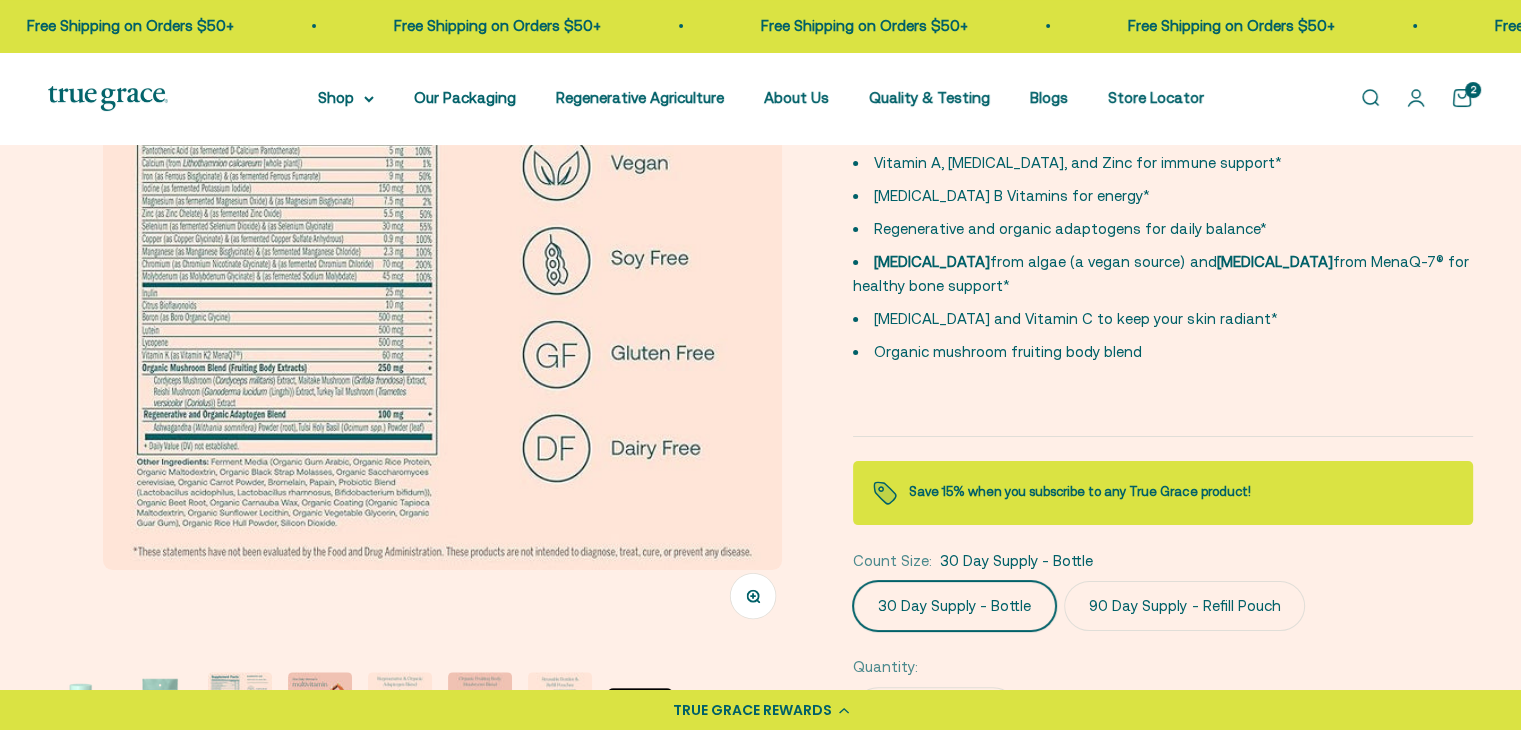 click at bounding box center (442, 230) 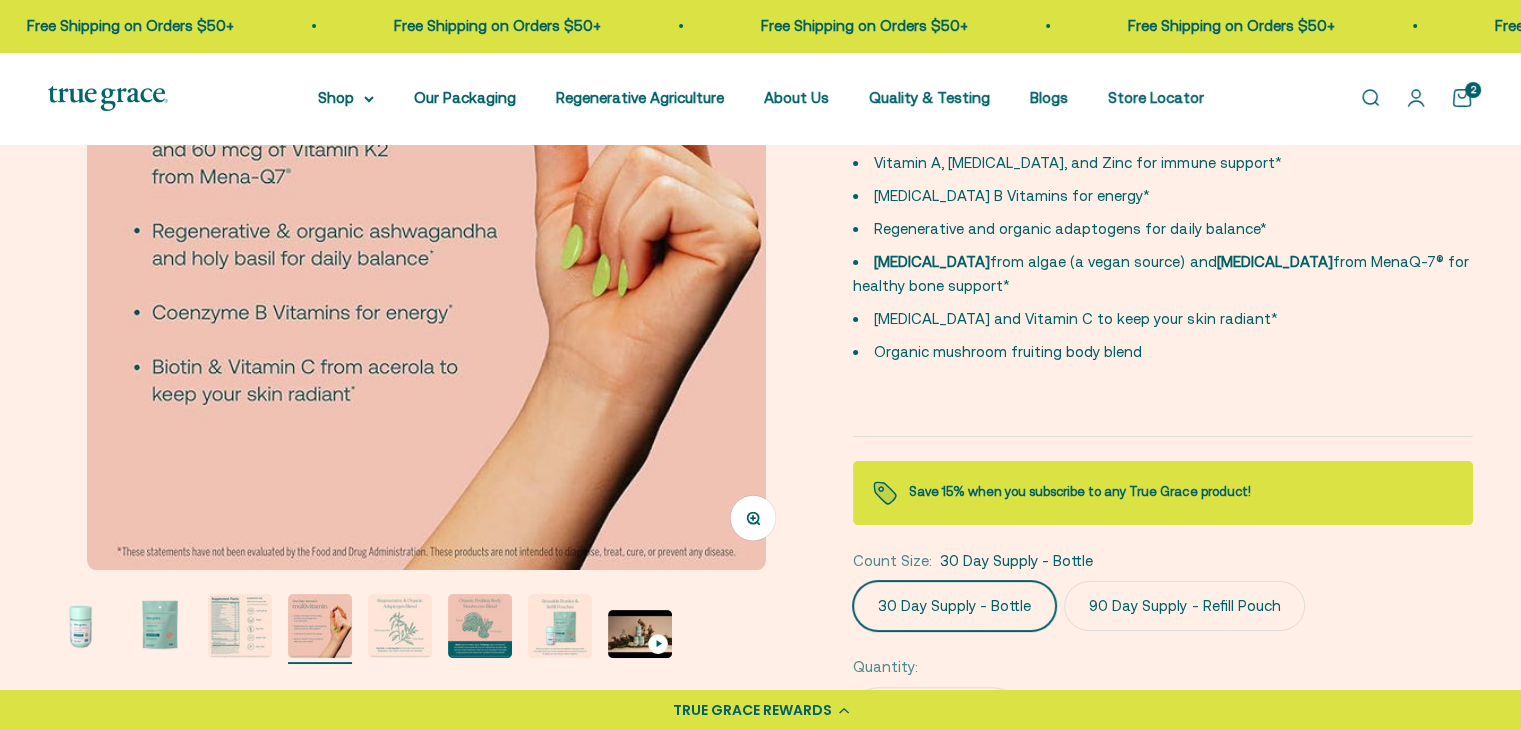 click at bounding box center [426, 230] 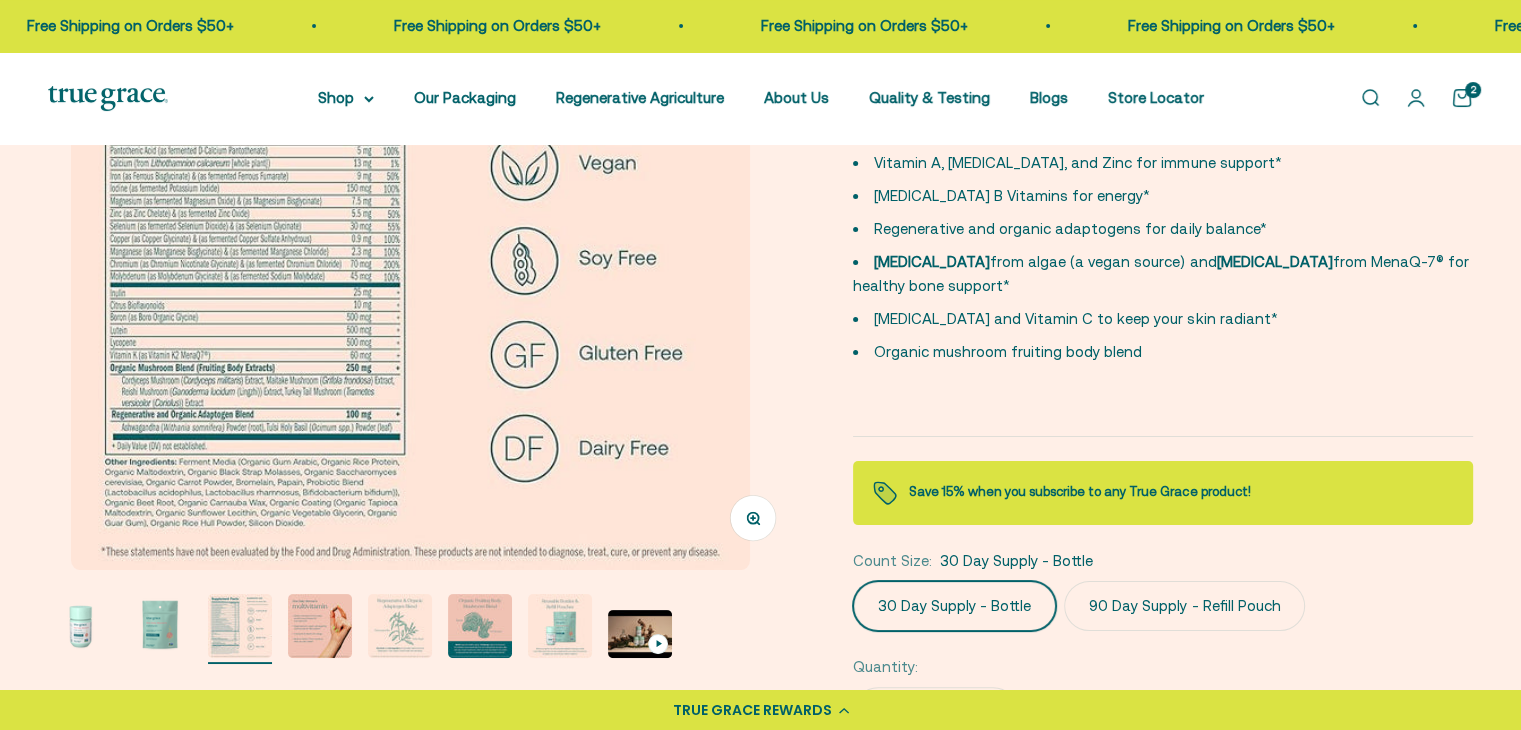 scroll, scrollTop: 0, scrollLeft: 1562, axis: horizontal 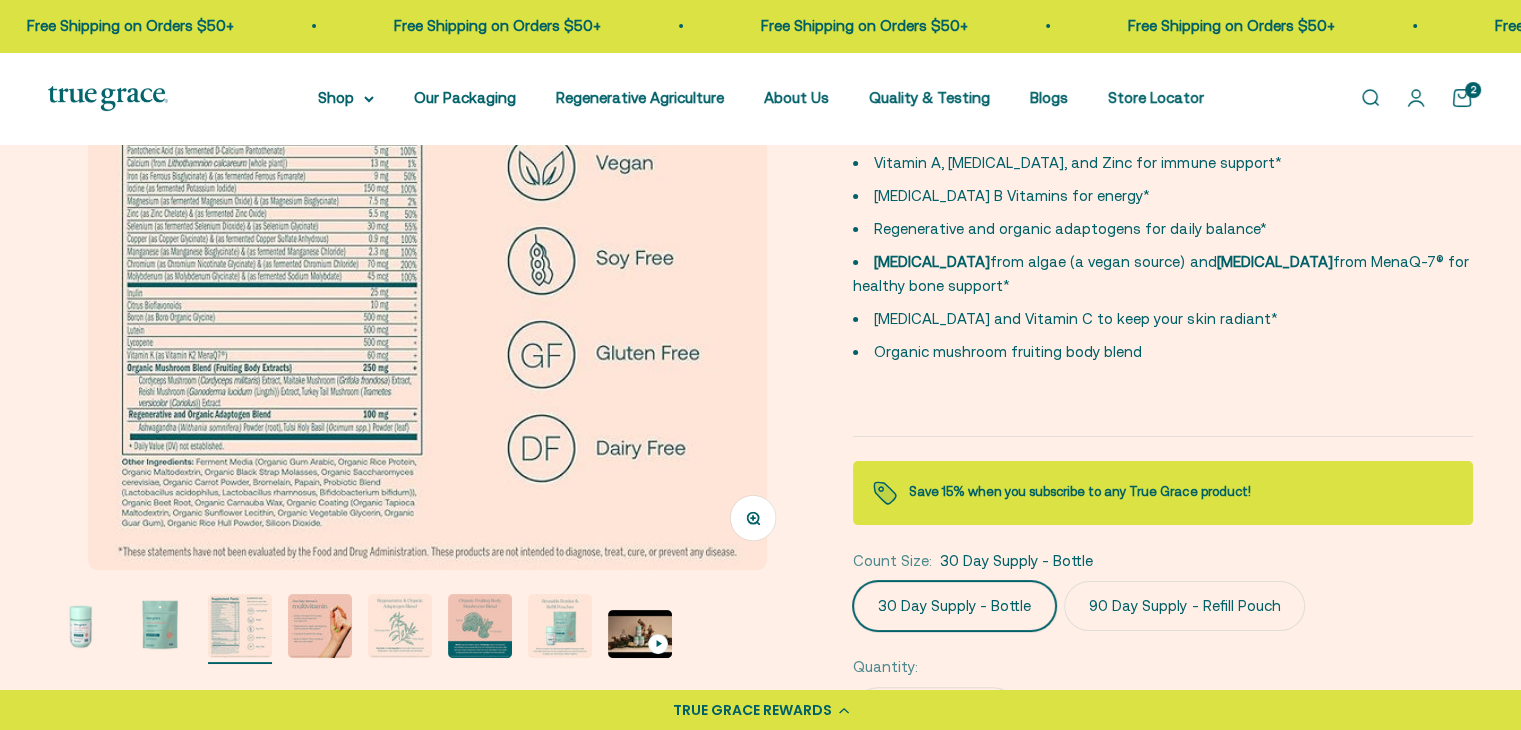 click 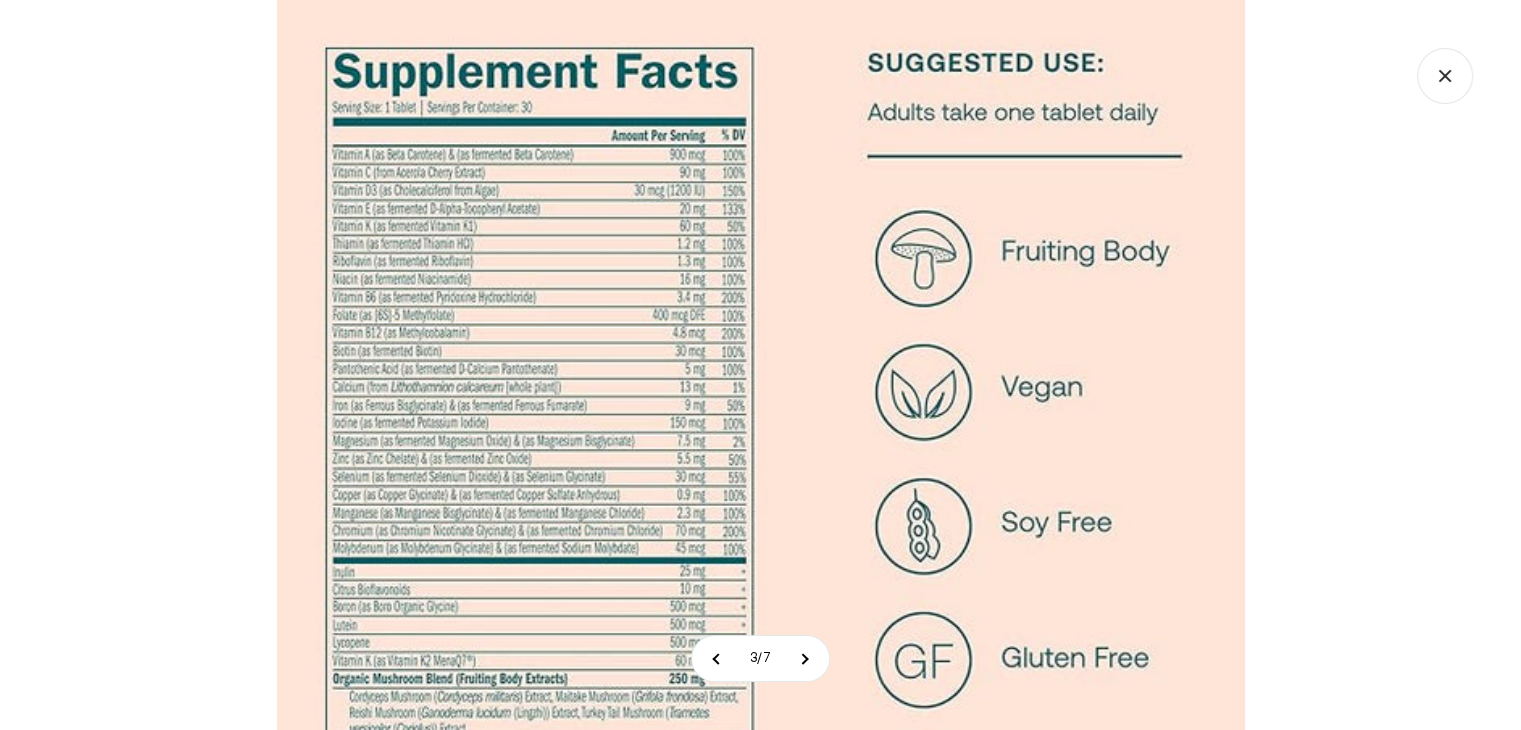 click 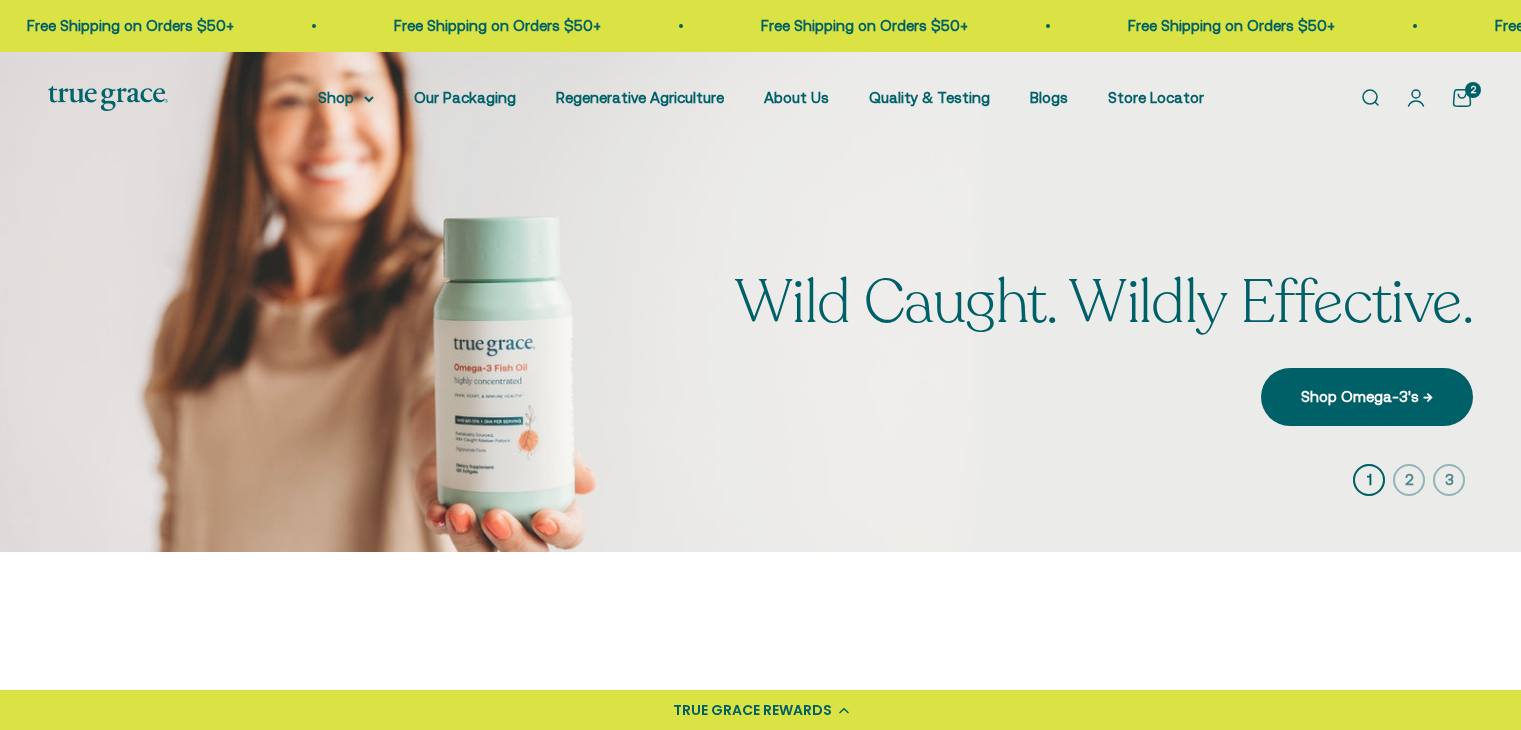scroll, scrollTop: 0, scrollLeft: 0, axis: both 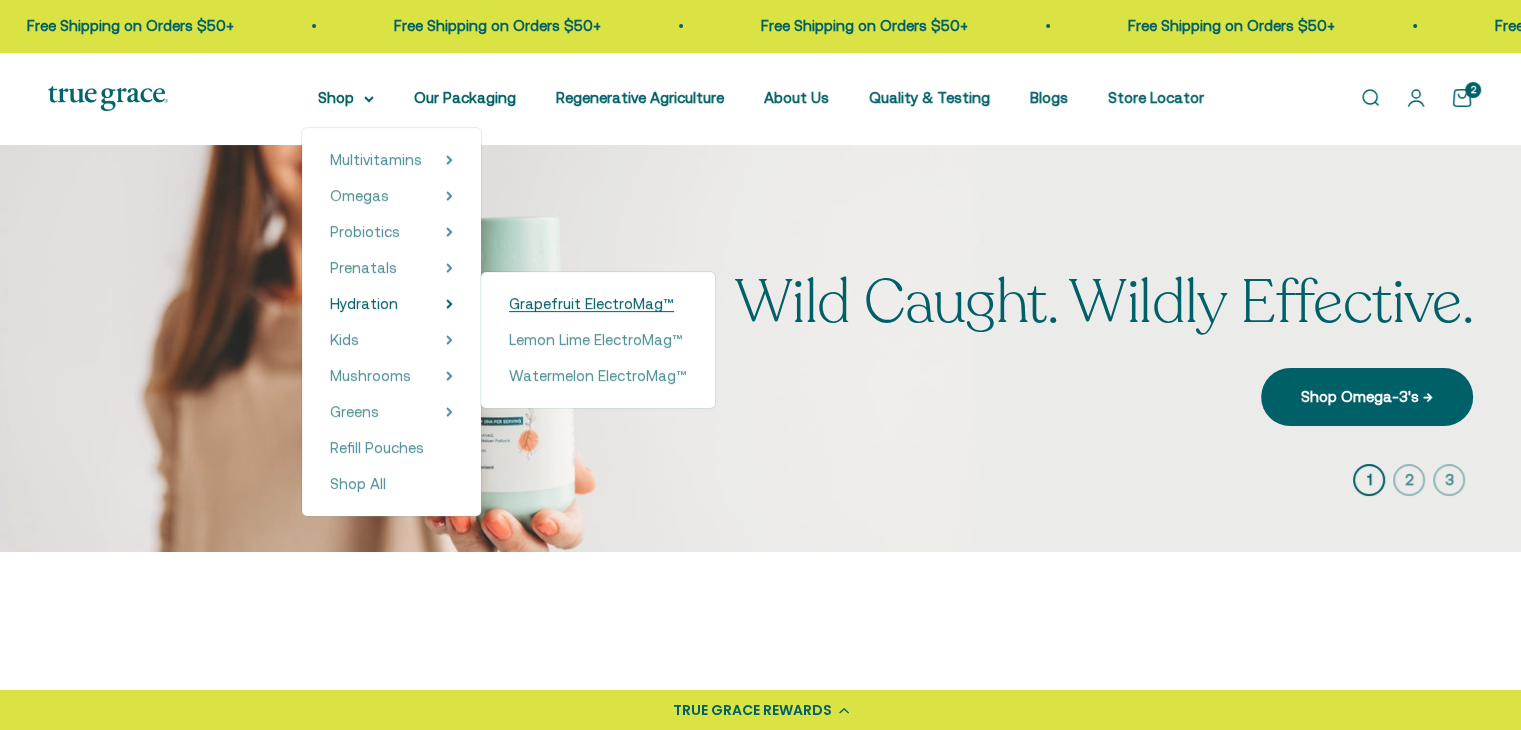 click on "Grapefruit ElectroMag™" at bounding box center (591, 303) 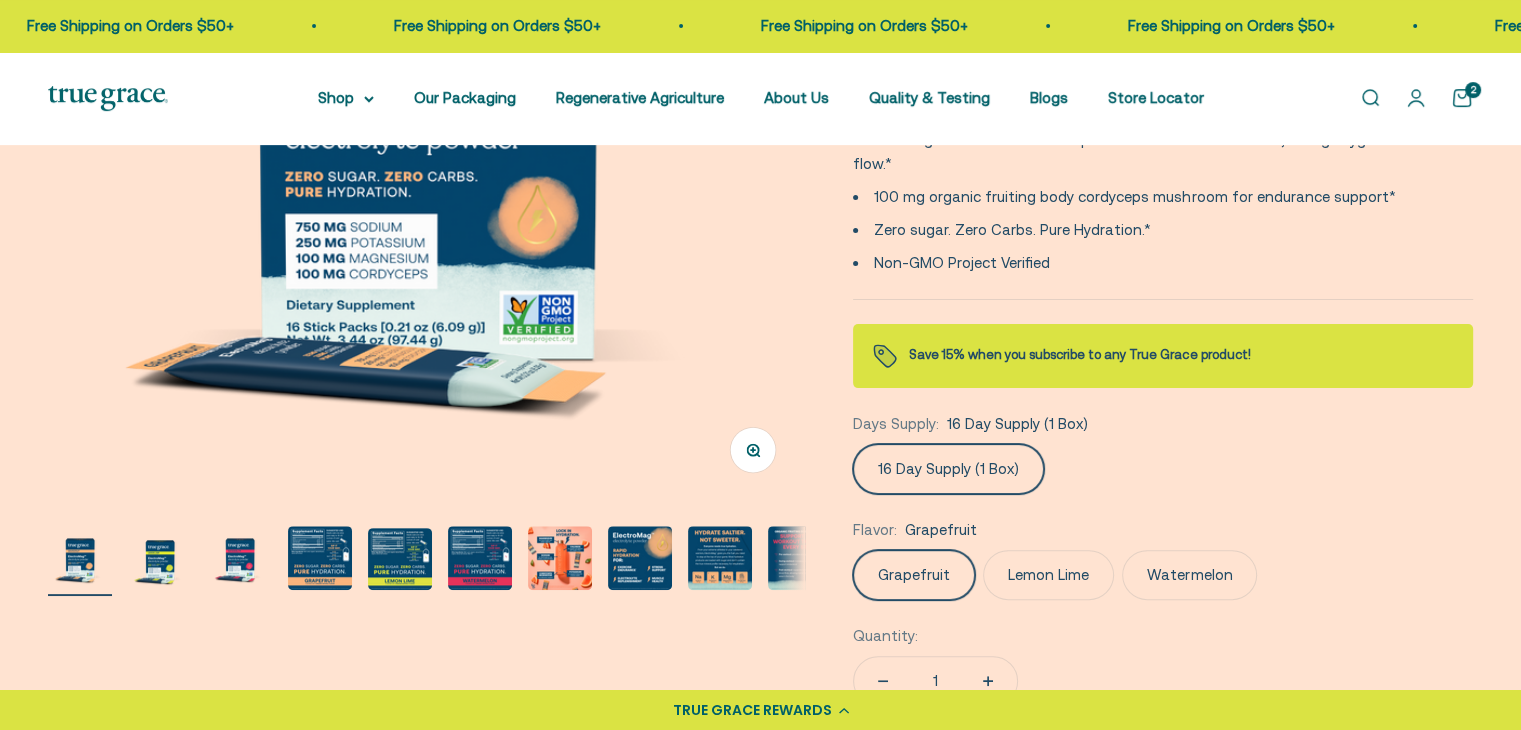 scroll, scrollTop: 0, scrollLeft: 0, axis: both 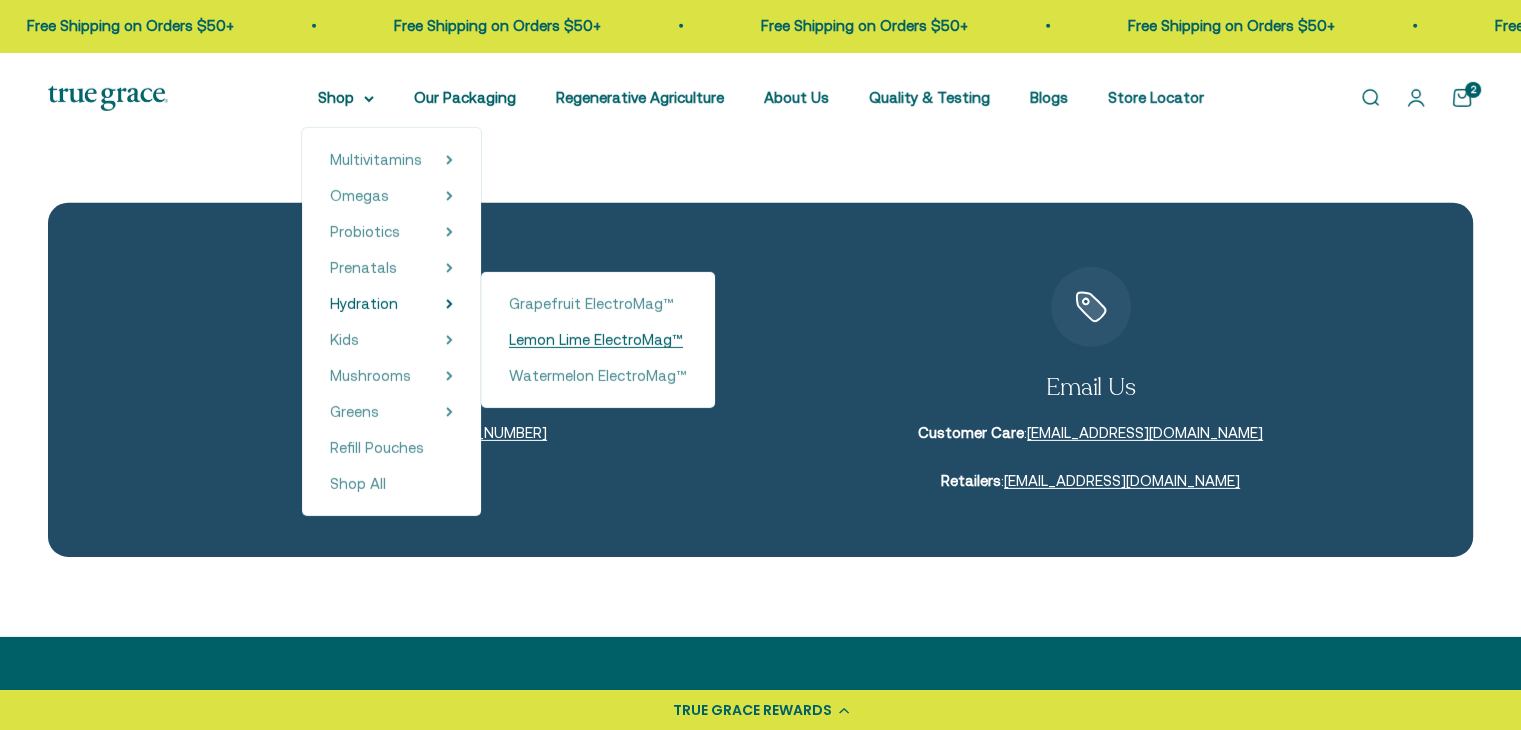click on "Lemon Lime ElectroMag™" at bounding box center [596, 339] 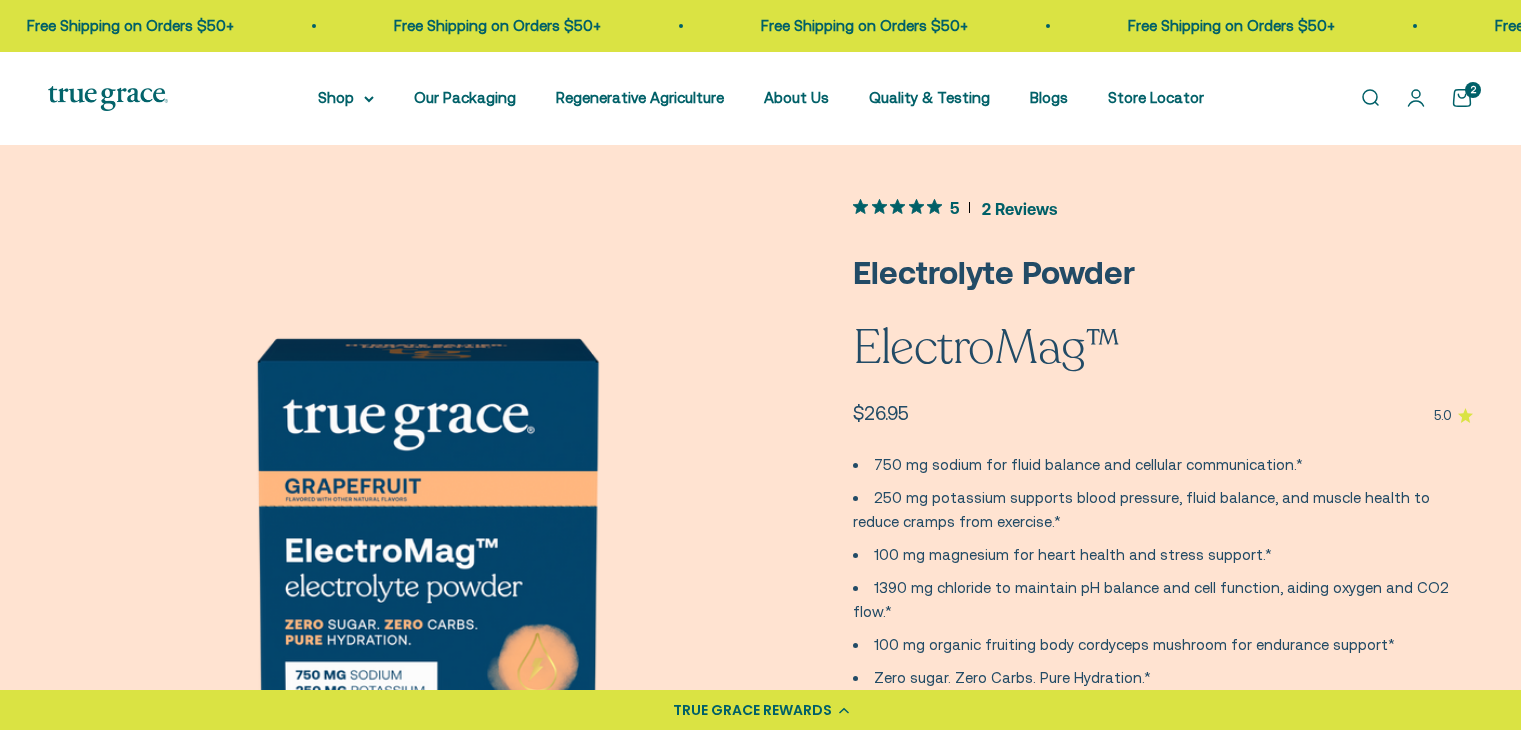 scroll, scrollTop: 534, scrollLeft: 0, axis: vertical 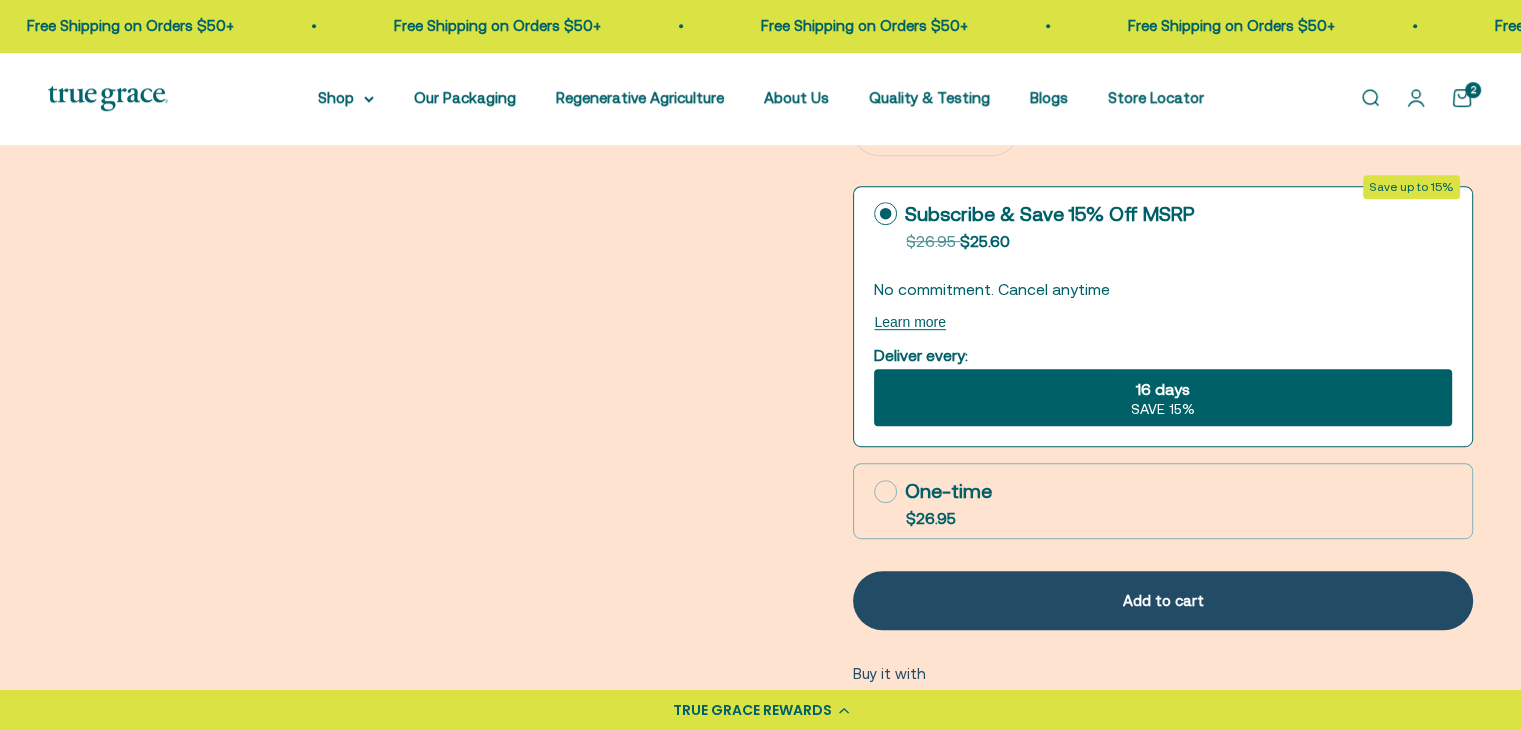 click 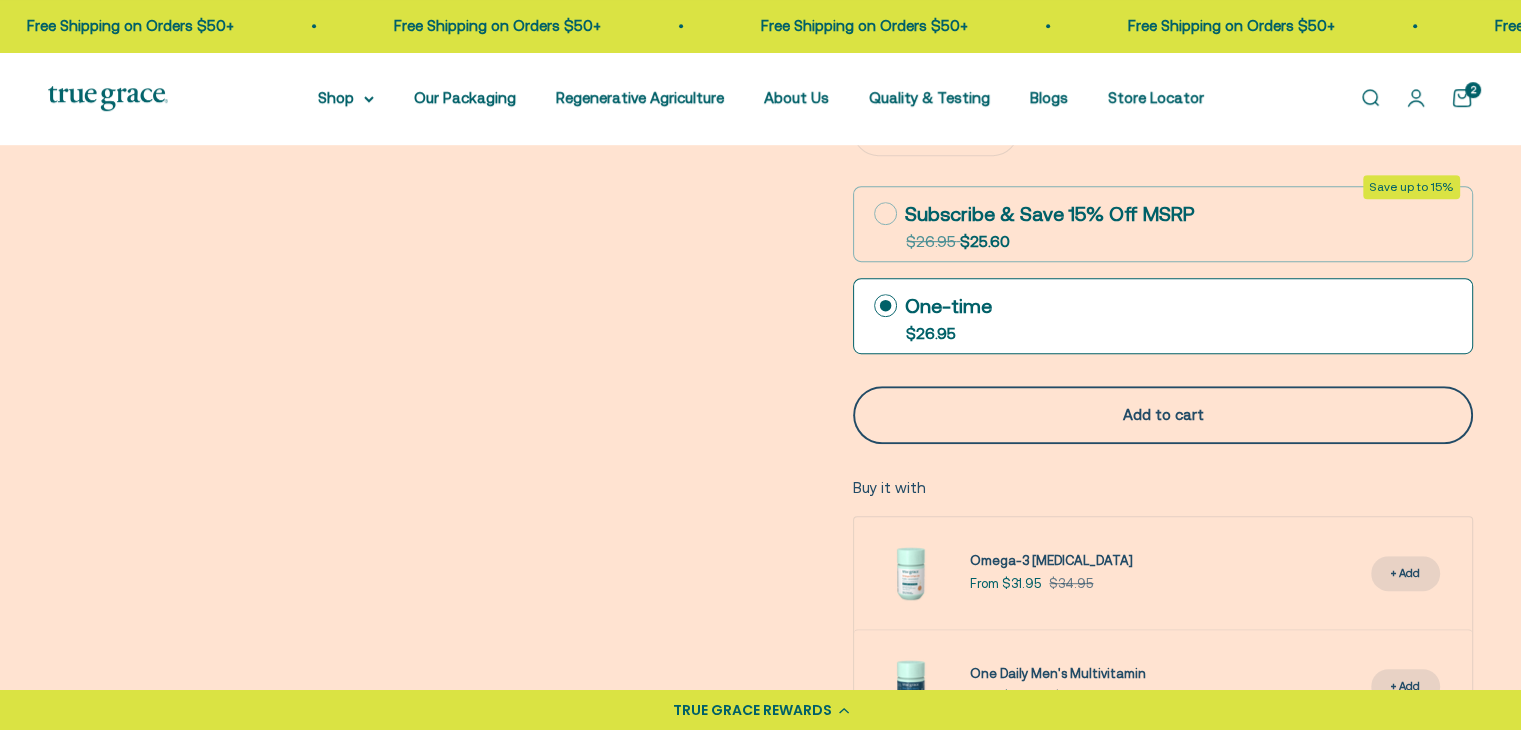 click on "Add to cart" at bounding box center (1163, 415) 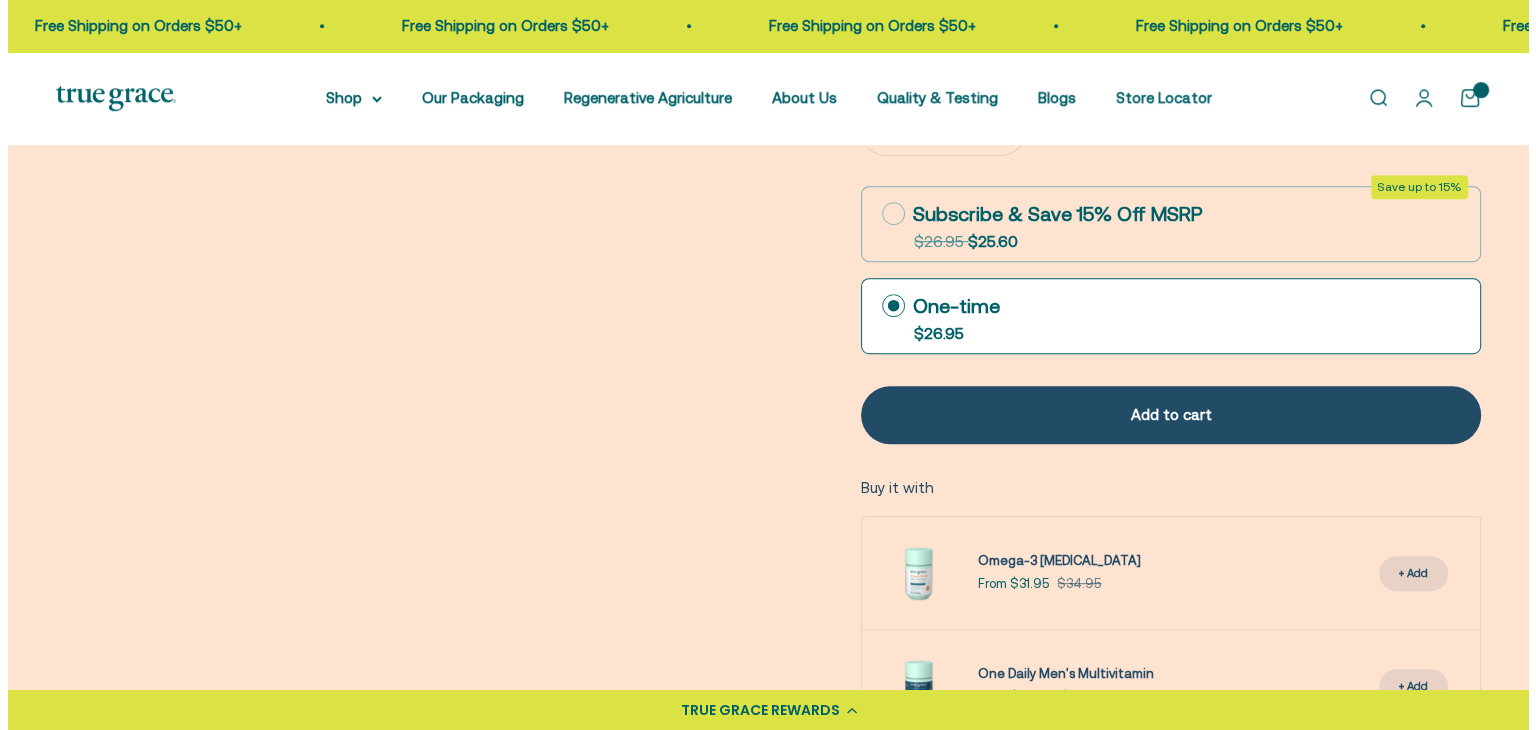 scroll, scrollTop: 867, scrollLeft: 0, axis: vertical 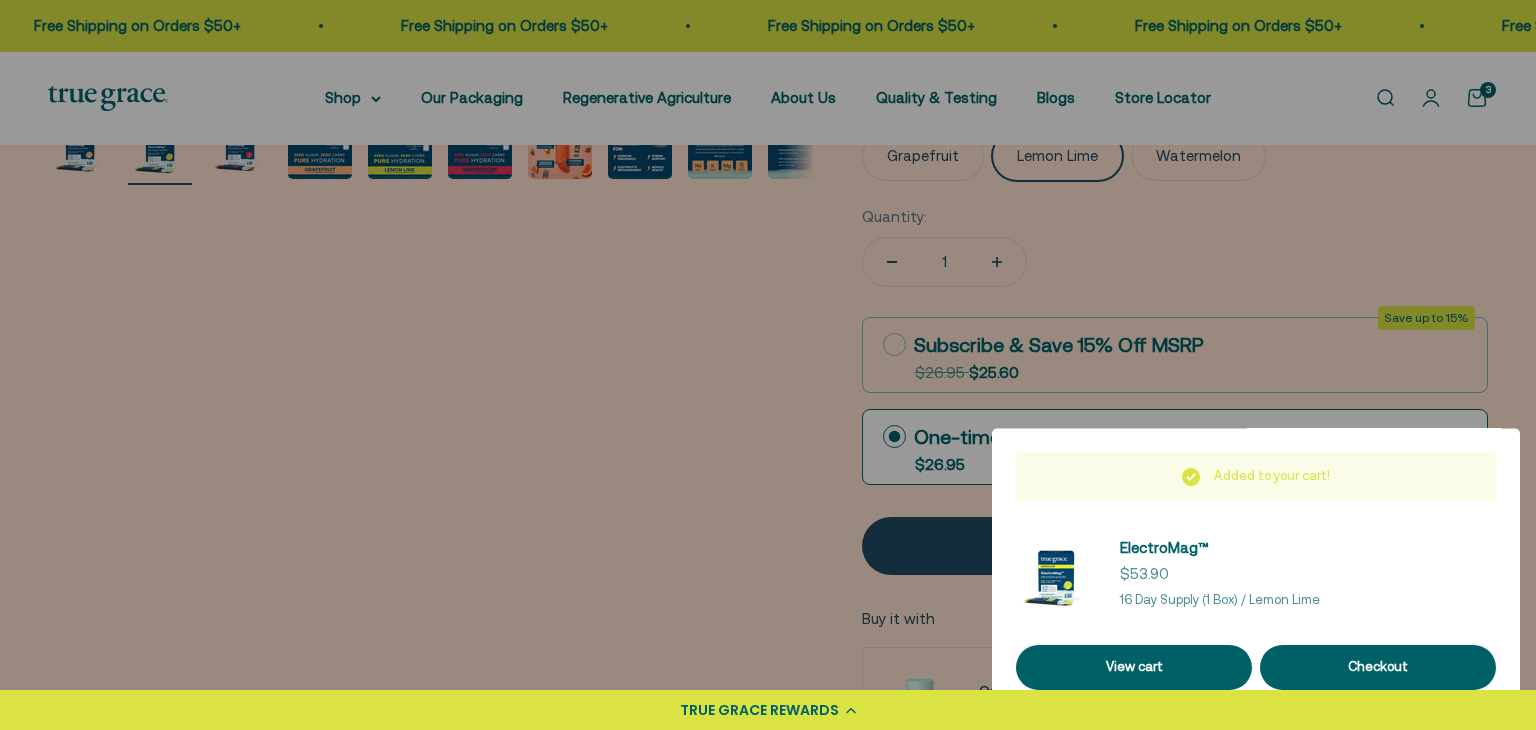 click at bounding box center [768, 365] 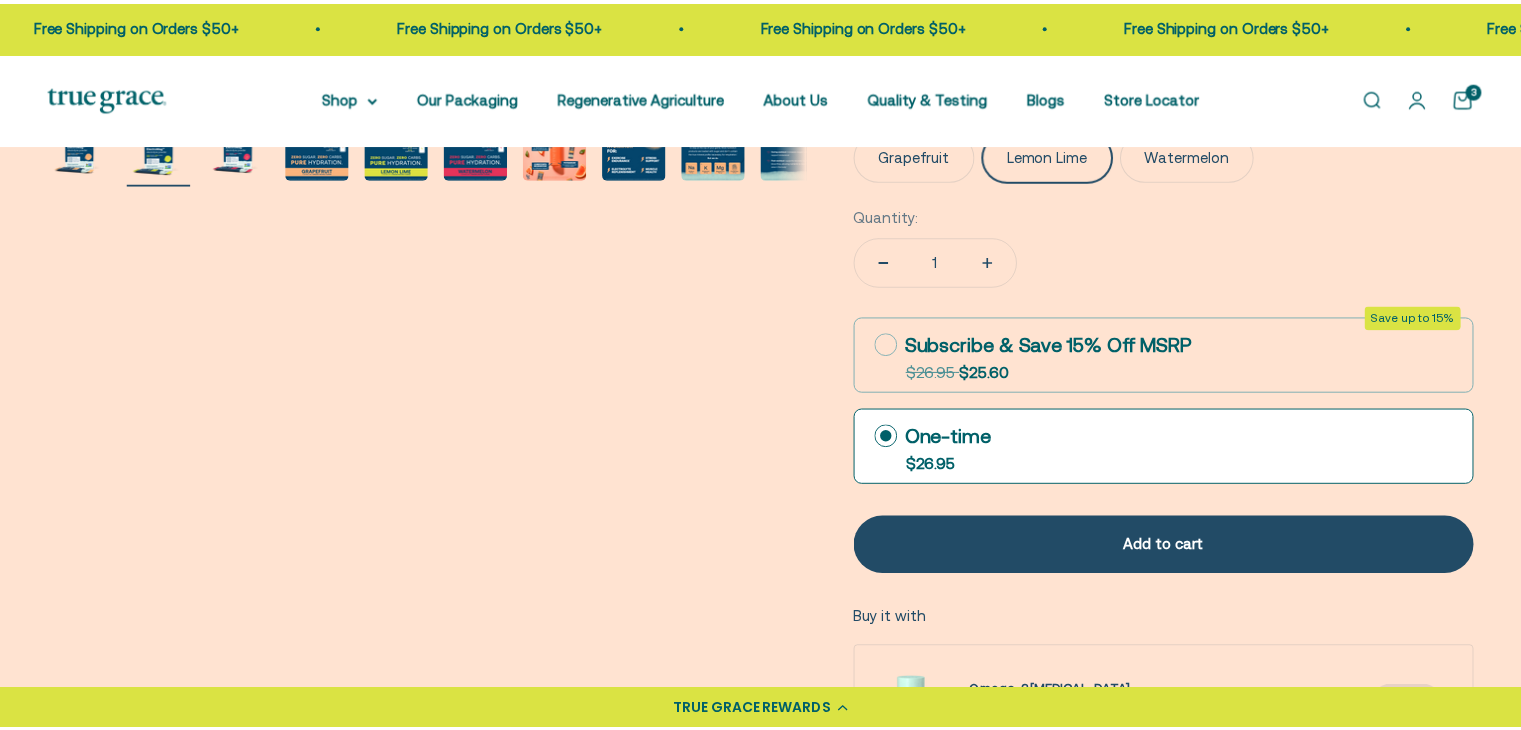scroll, scrollTop: 858, scrollLeft: 0, axis: vertical 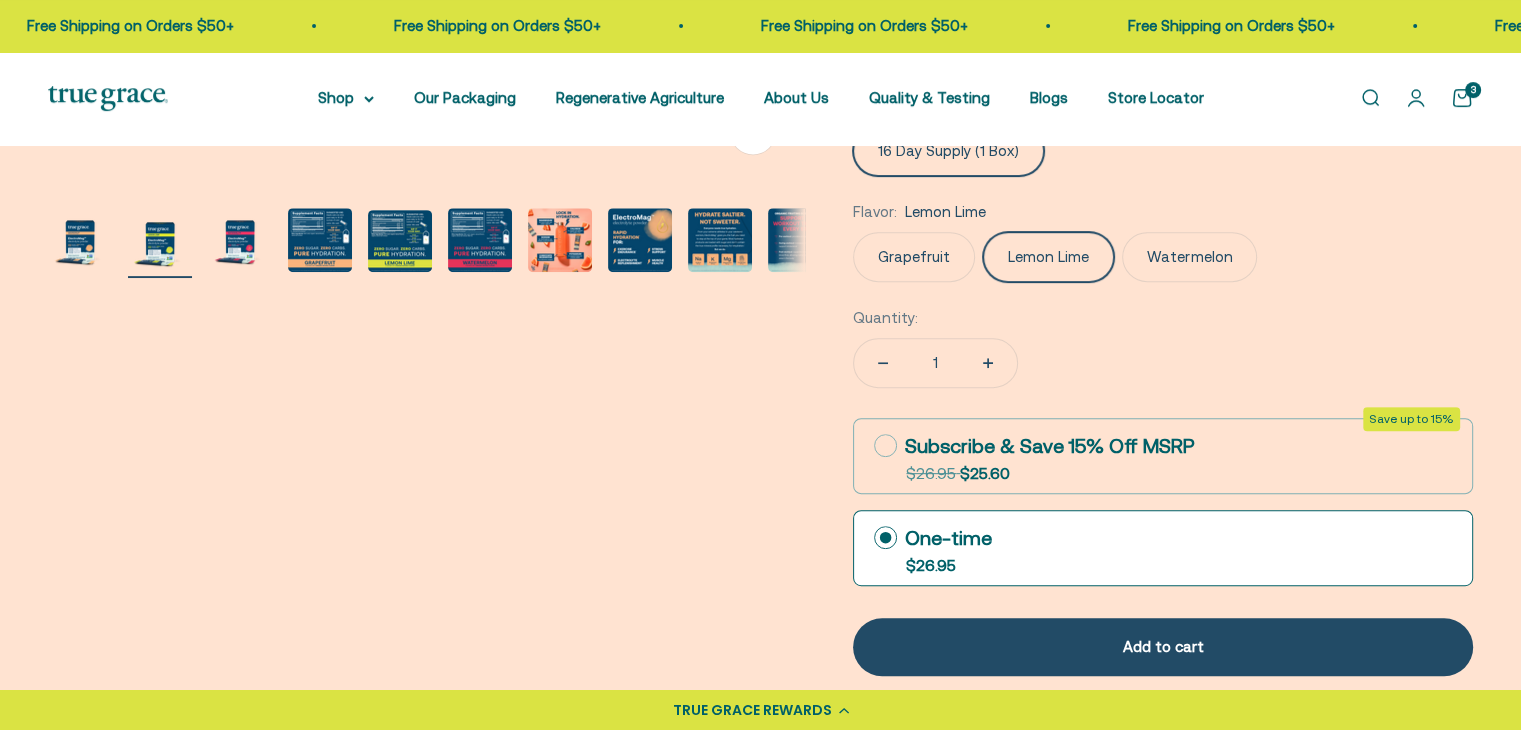 click on "Grapefruit" 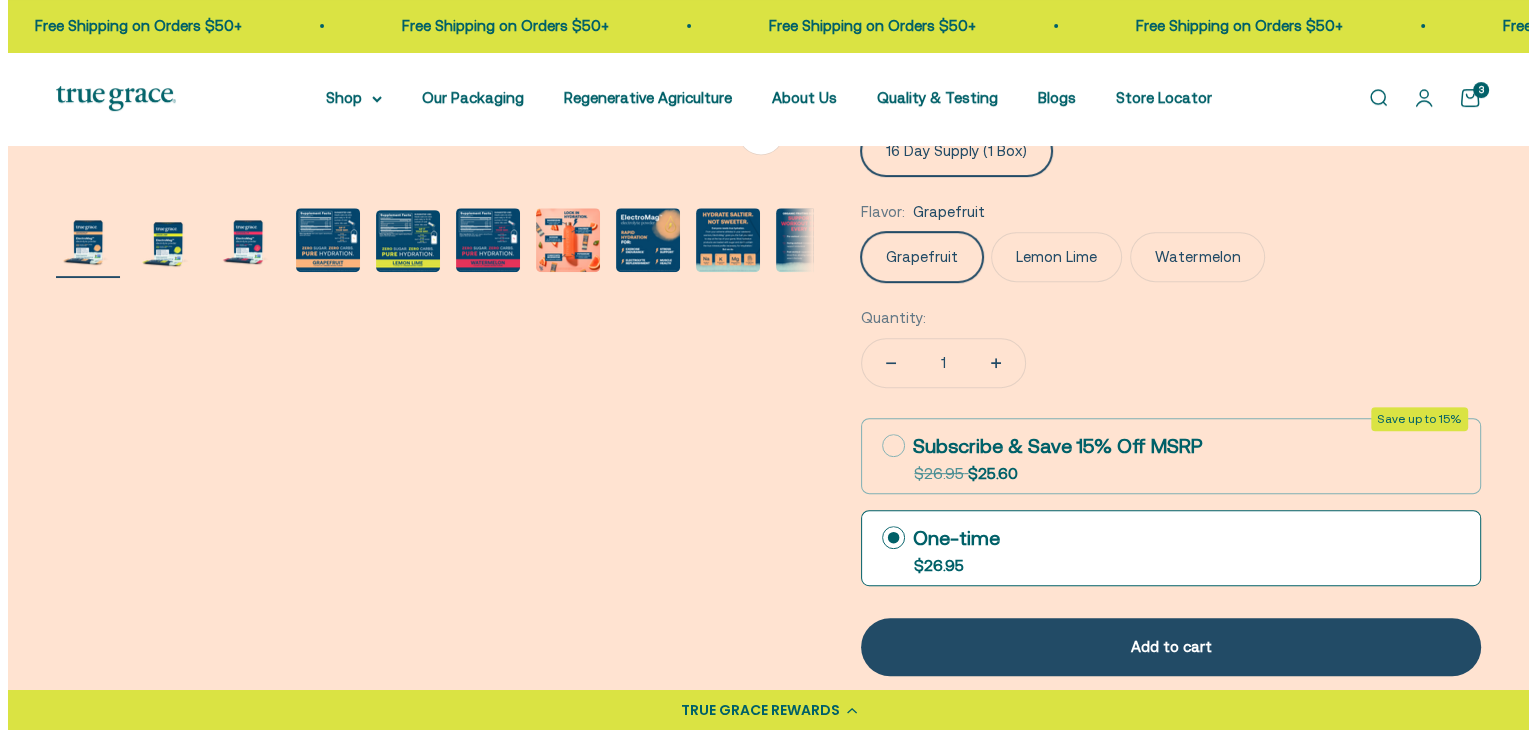 scroll, scrollTop: 0, scrollLeft: 0, axis: both 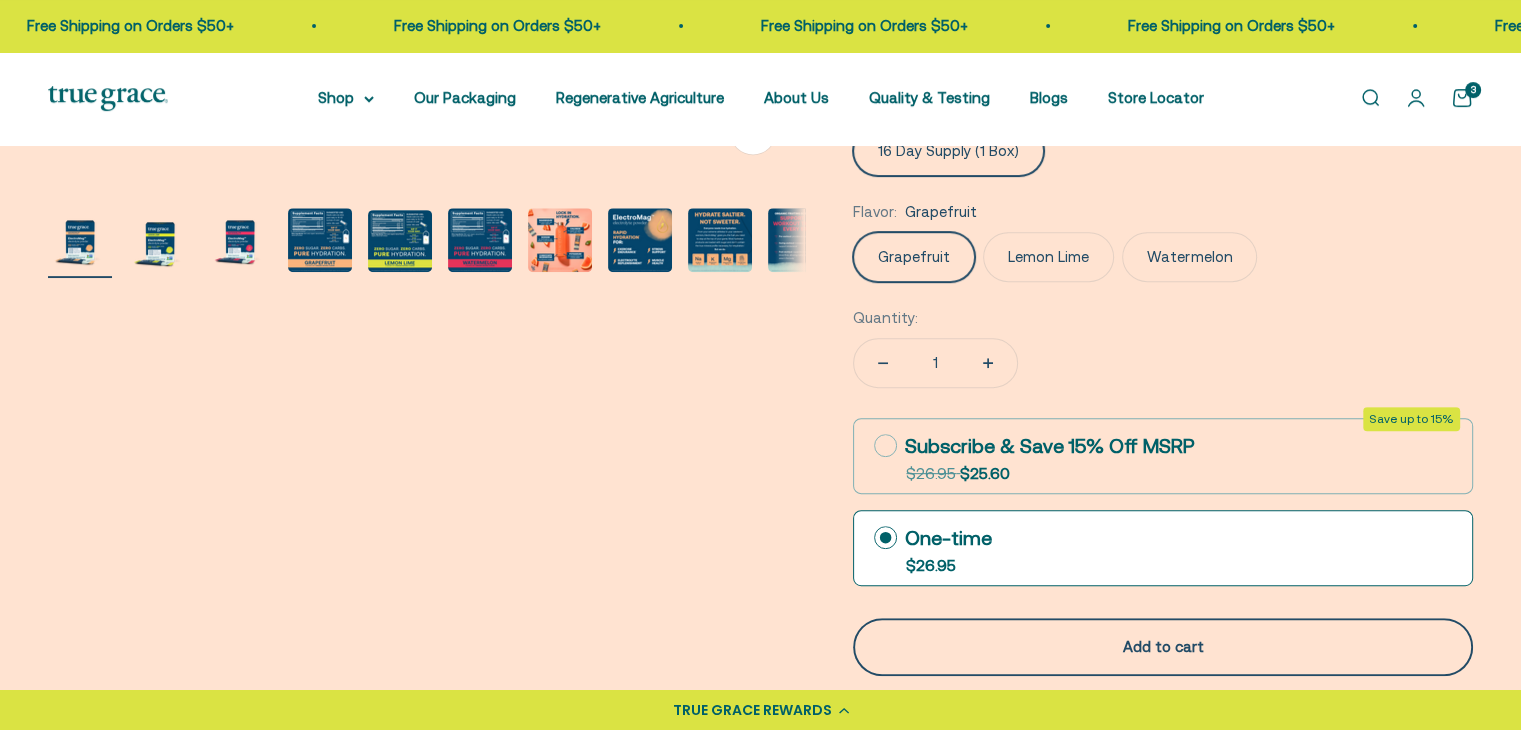 click on "Add to cart" at bounding box center [1163, 647] 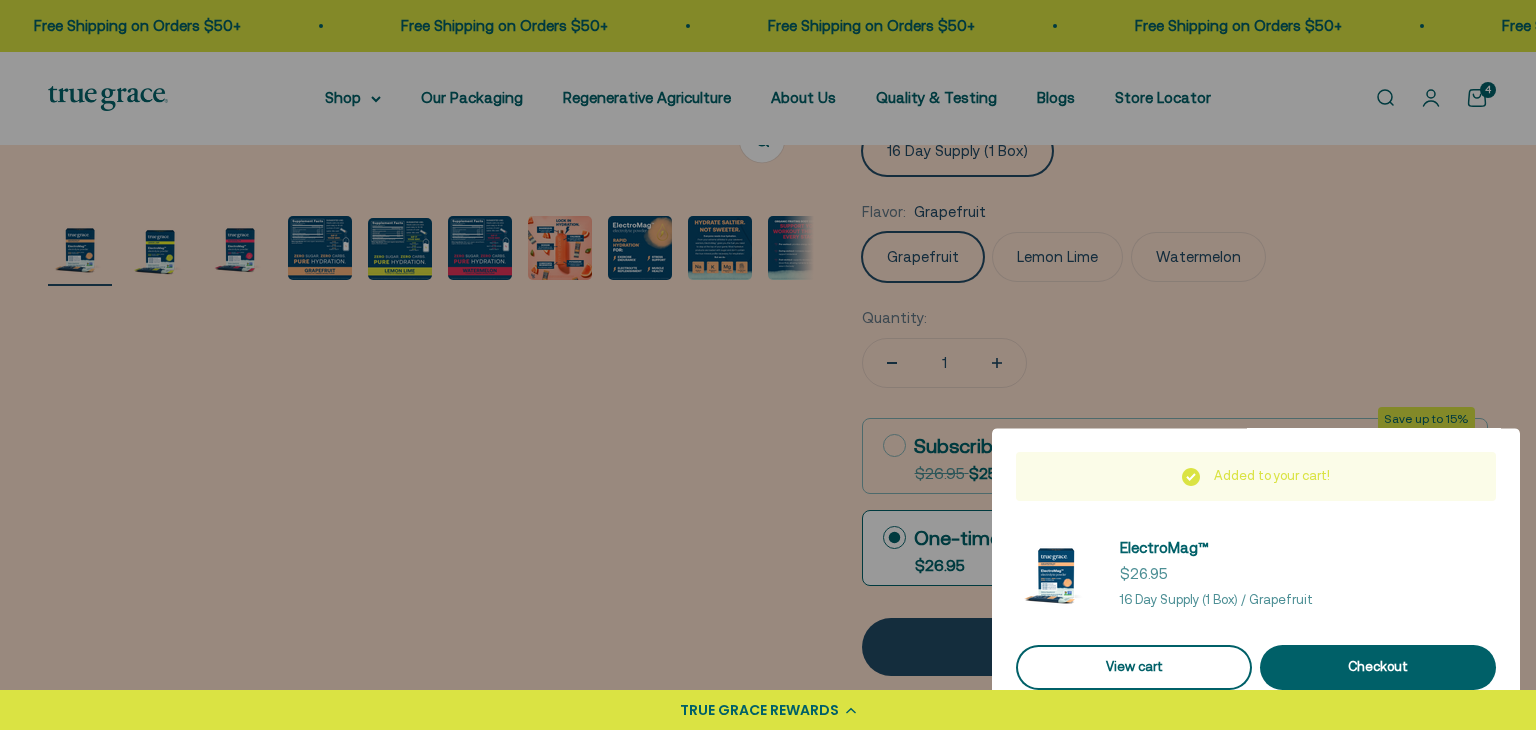 click on "View cart" at bounding box center [1134, 667] 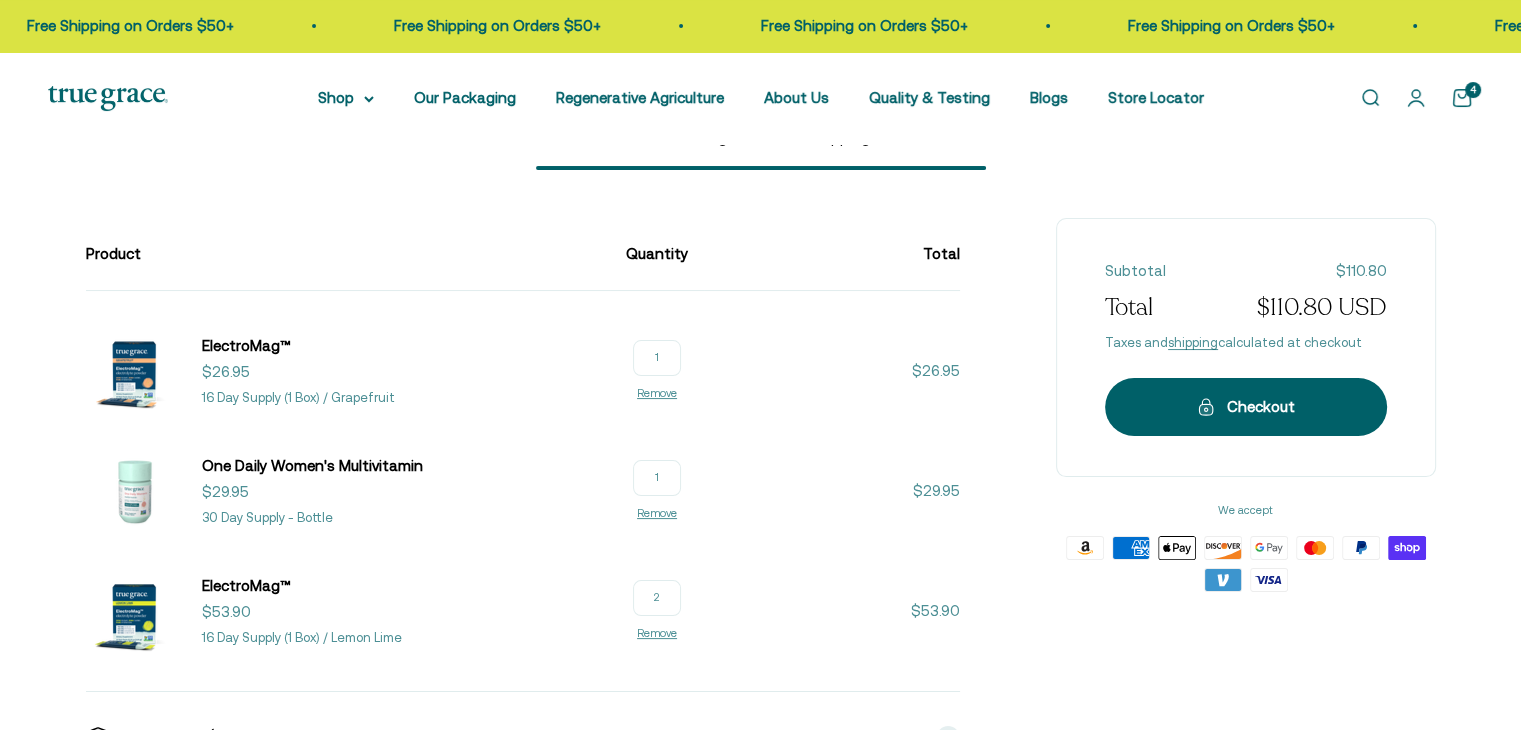 scroll, scrollTop: 284, scrollLeft: 0, axis: vertical 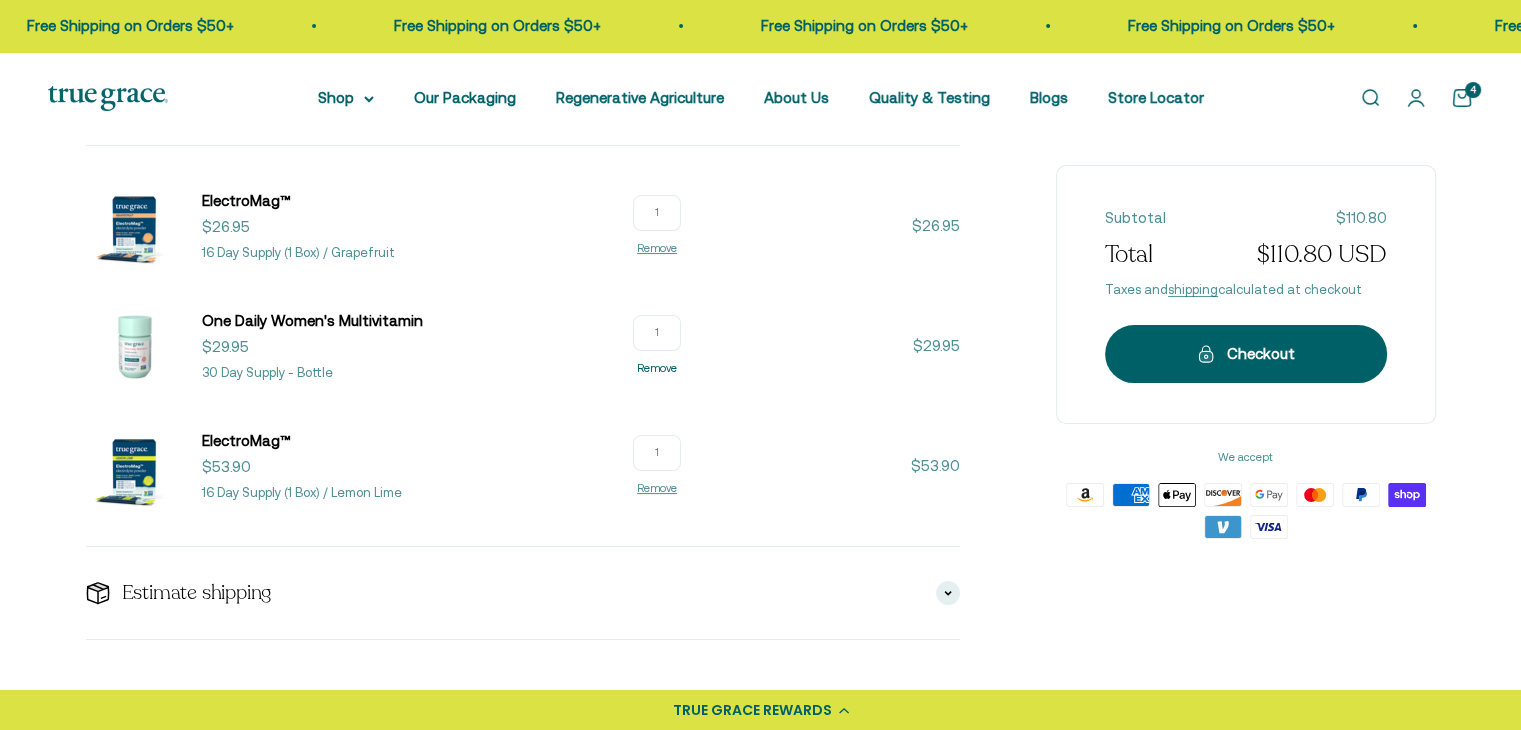 type on "1" 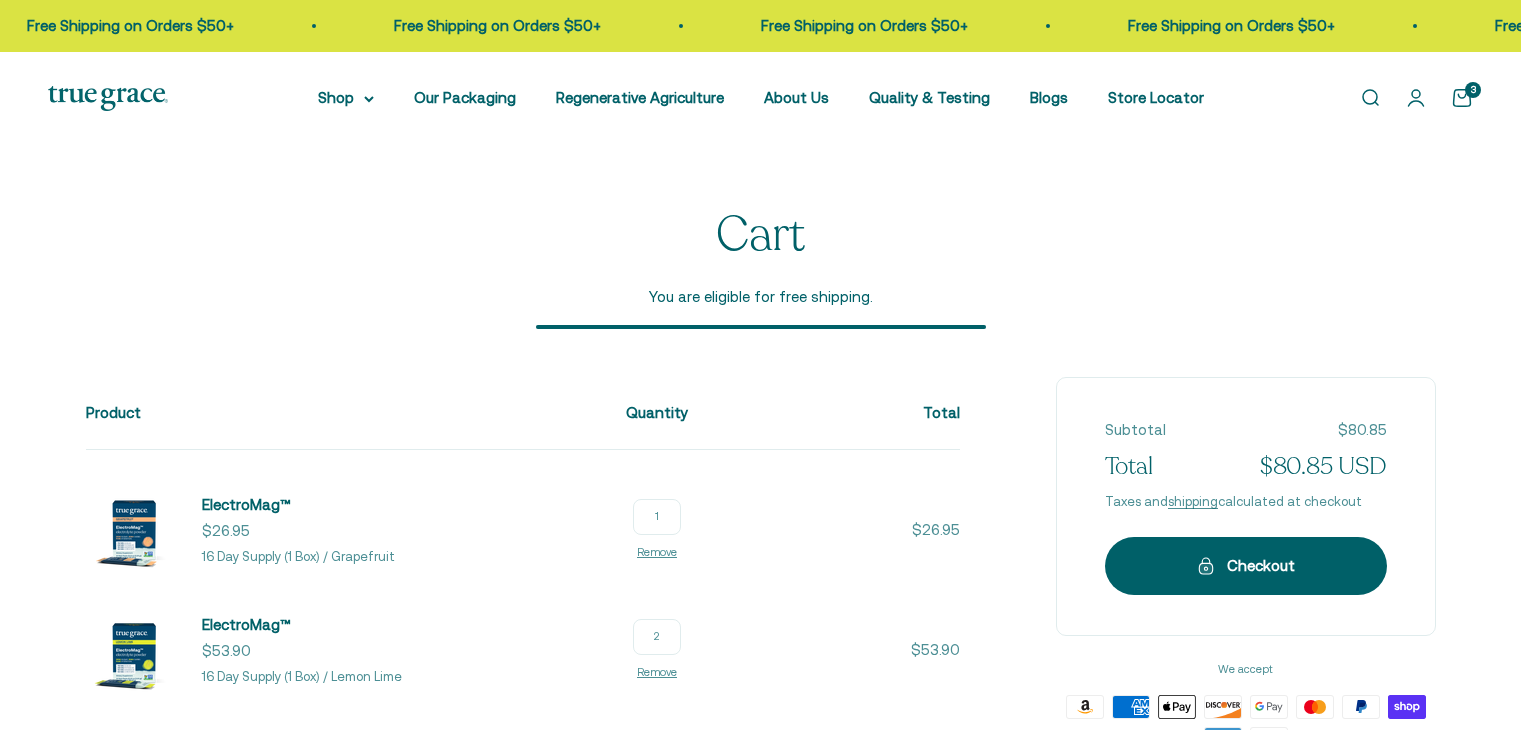 scroll, scrollTop: 0, scrollLeft: 0, axis: both 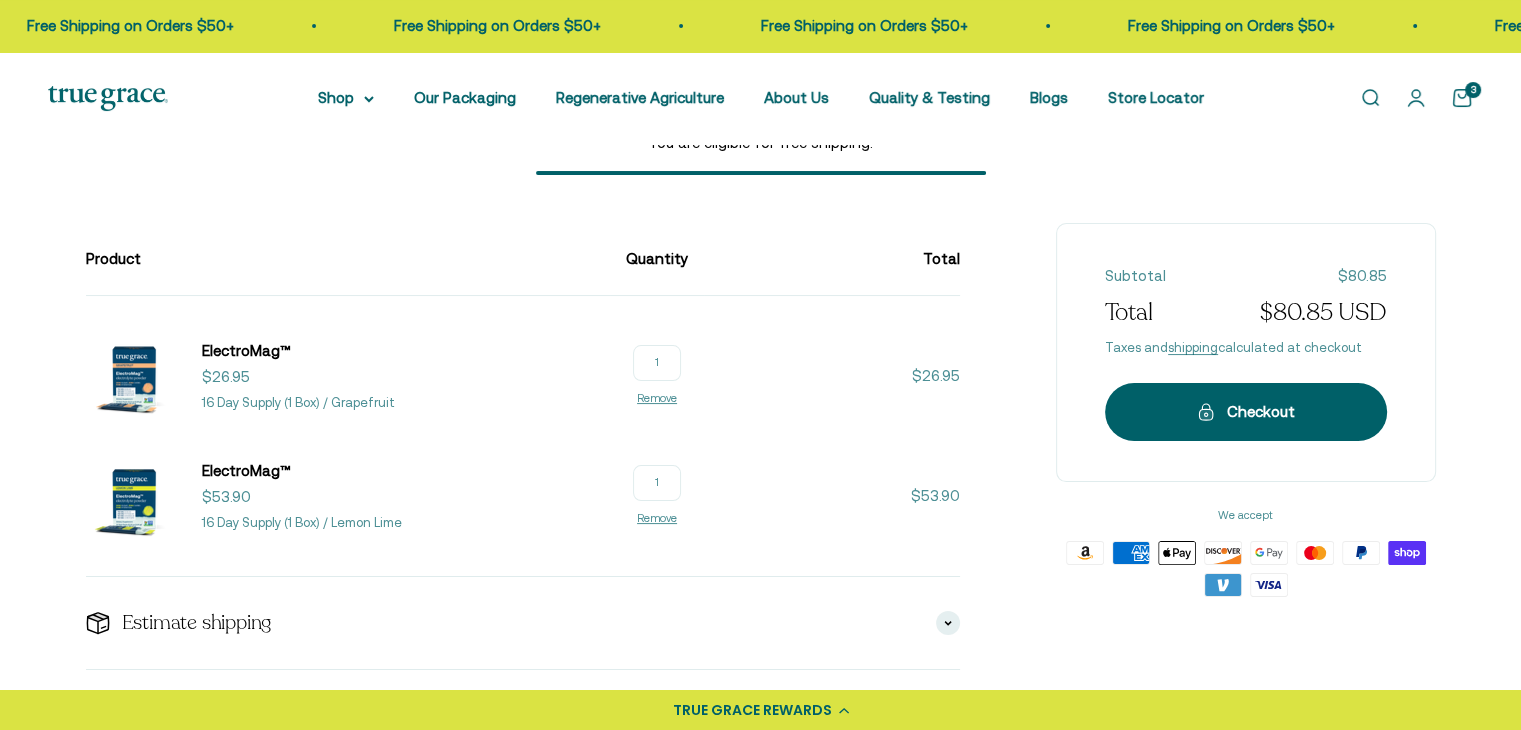 type on "1" 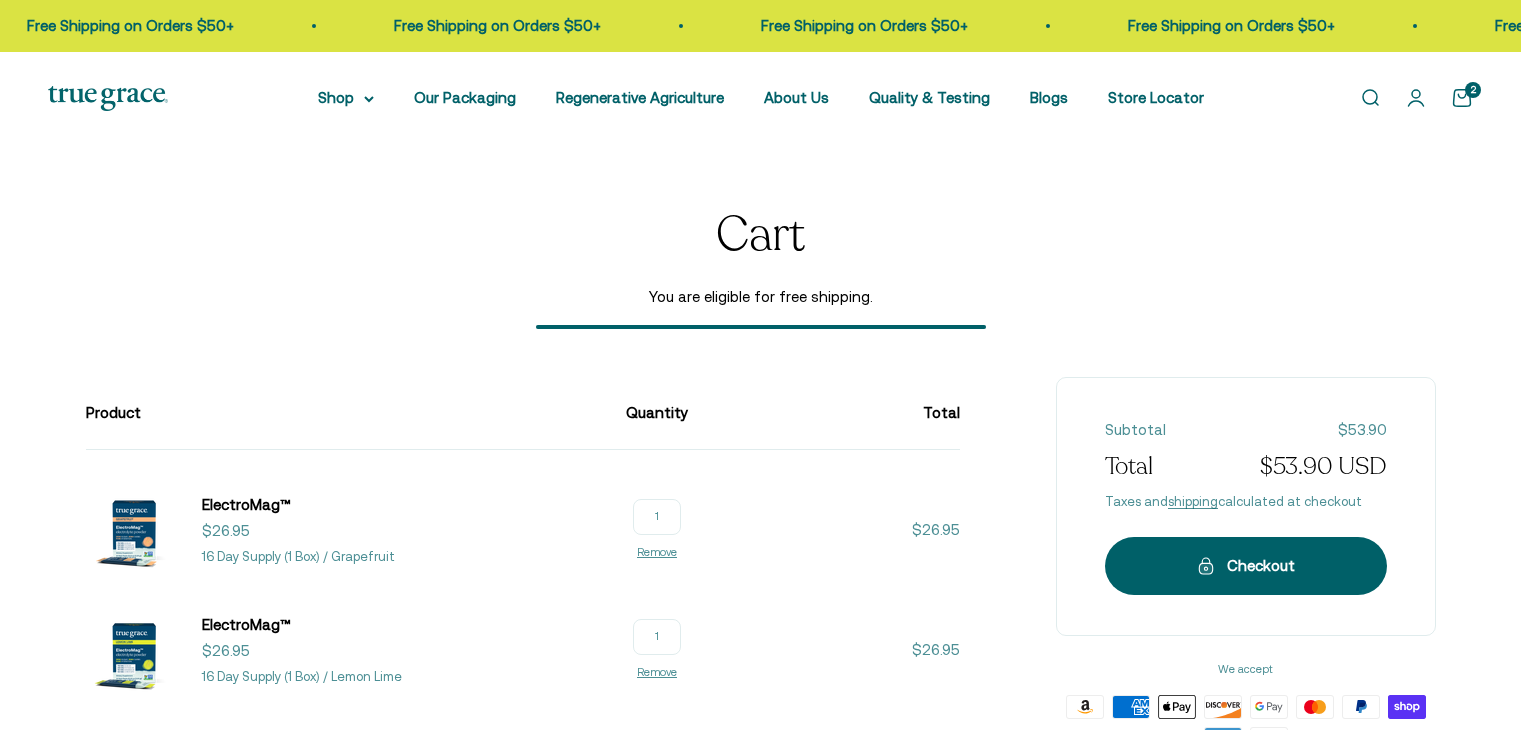 scroll, scrollTop: 0, scrollLeft: 0, axis: both 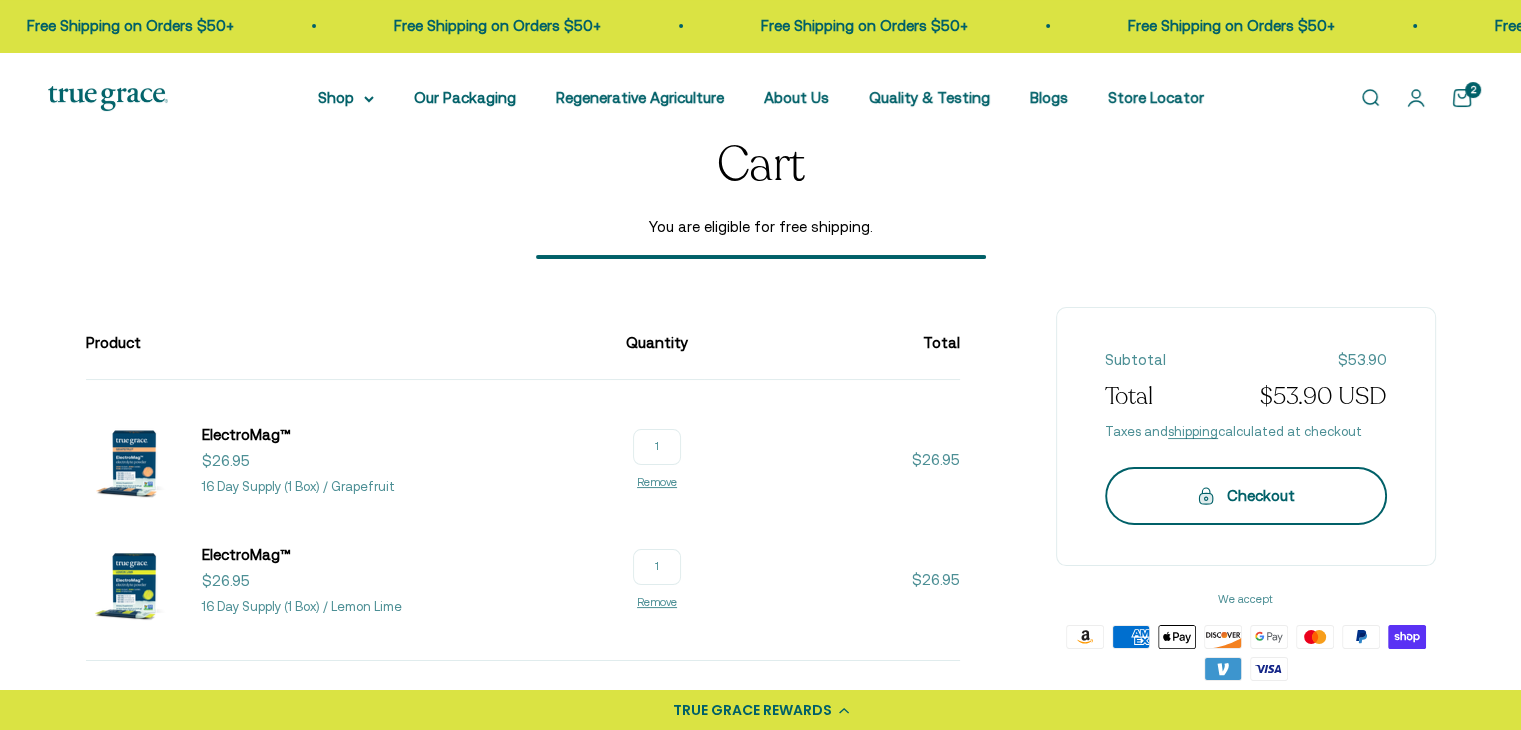 click on "Checkout" at bounding box center (1246, 496) 